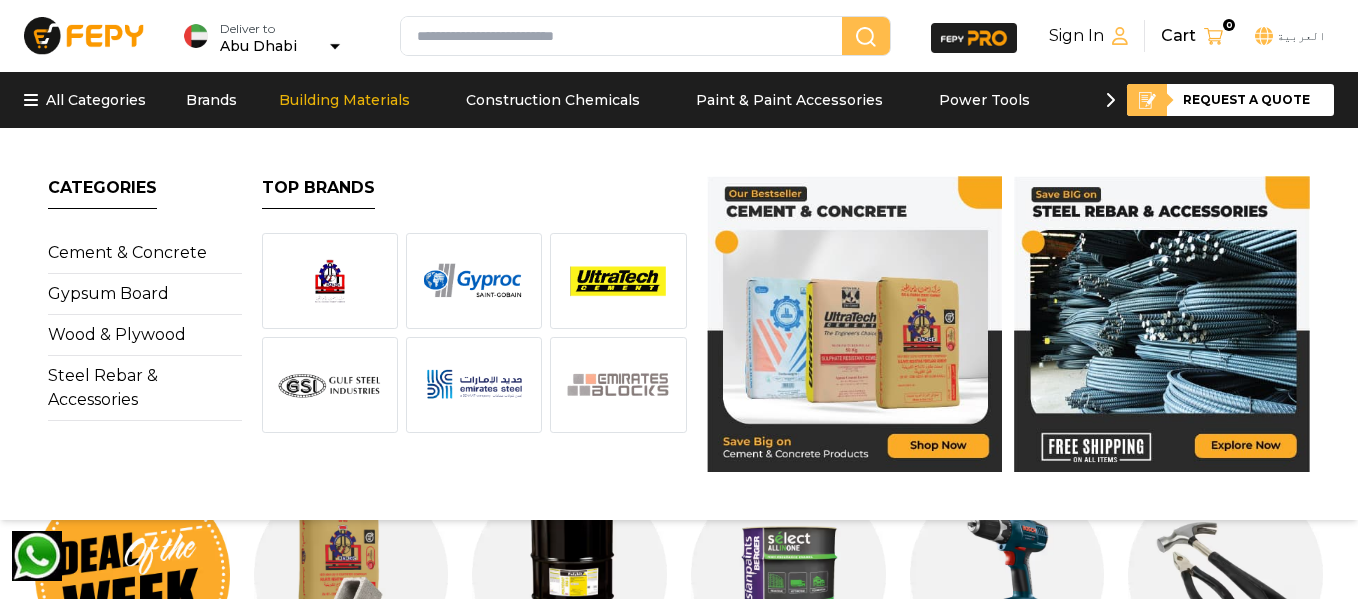 scroll, scrollTop: 0, scrollLeft: 0, axis: both 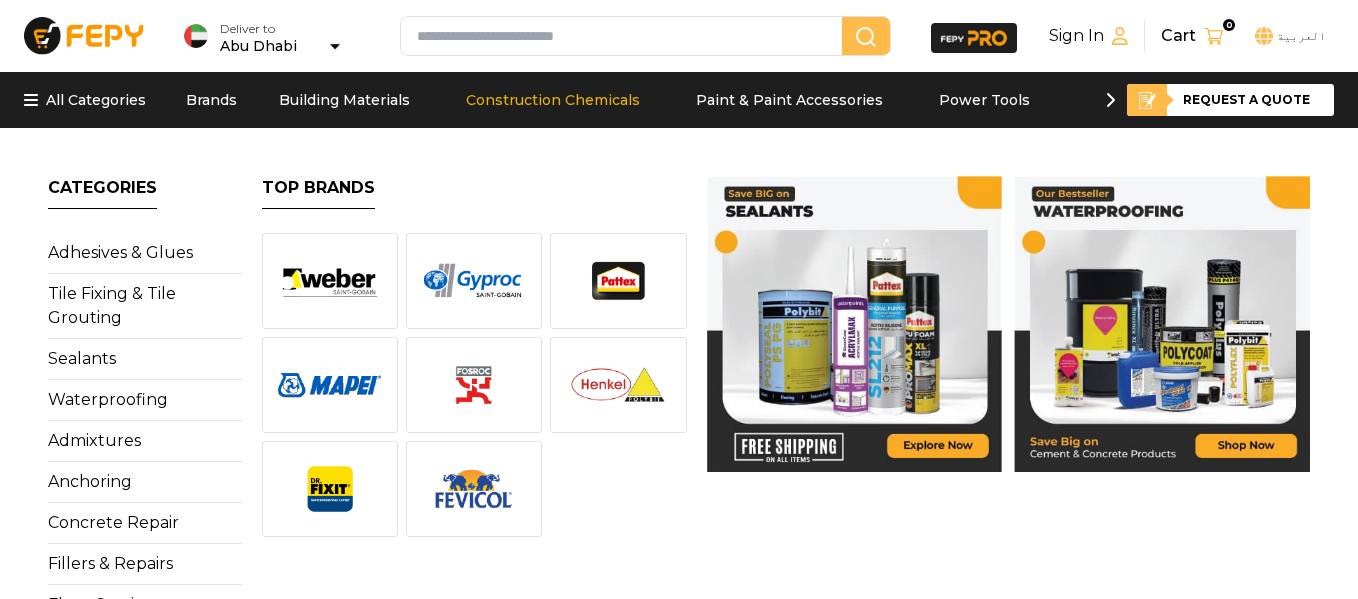 click at bounding box center (625, 36) 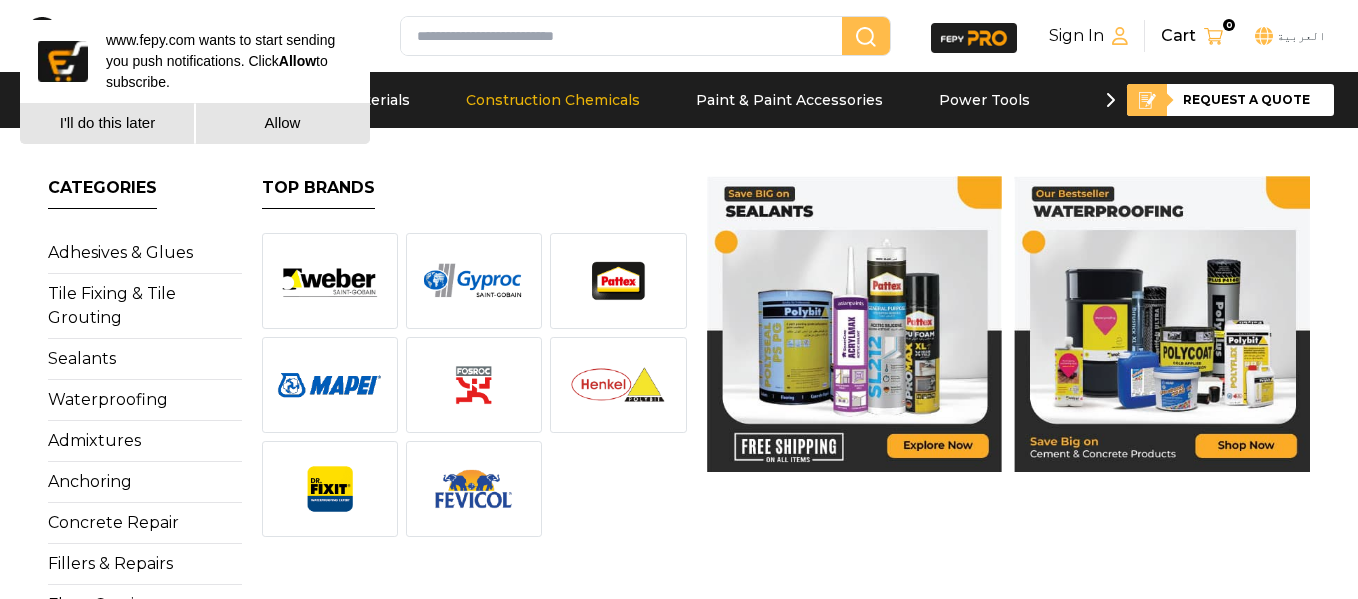 scroll, scrollTop: 0, scrollLeft: 0, axis: both 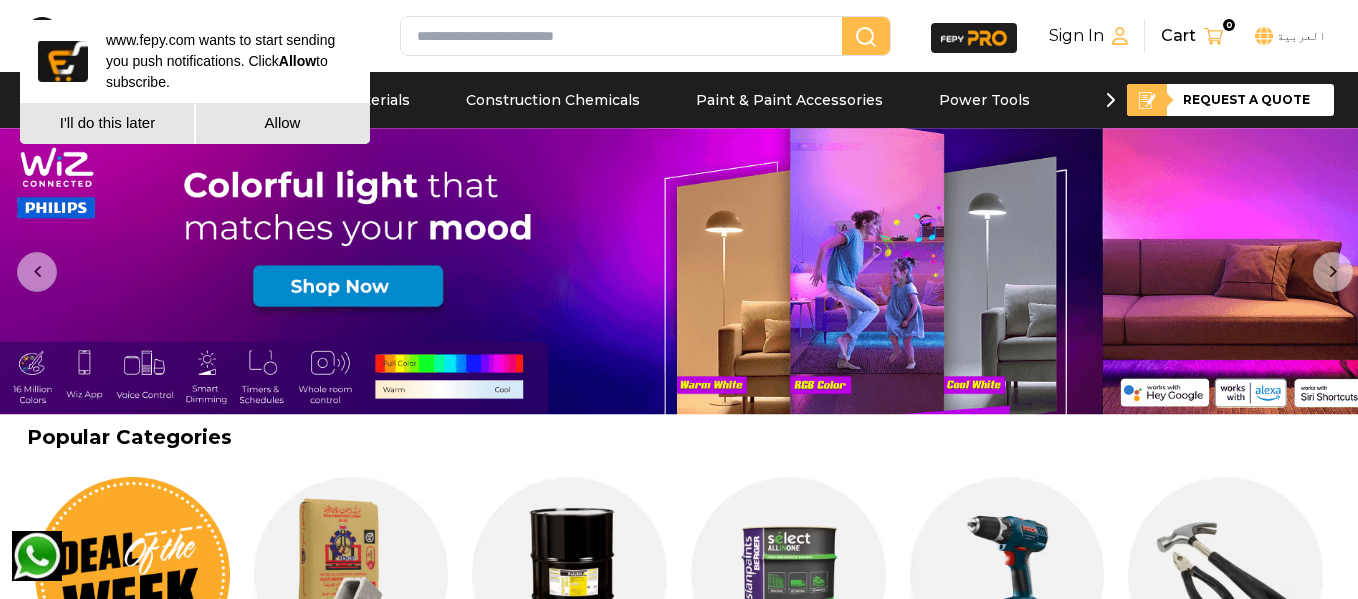 click on "Allow" at bounding box center [282, 123] 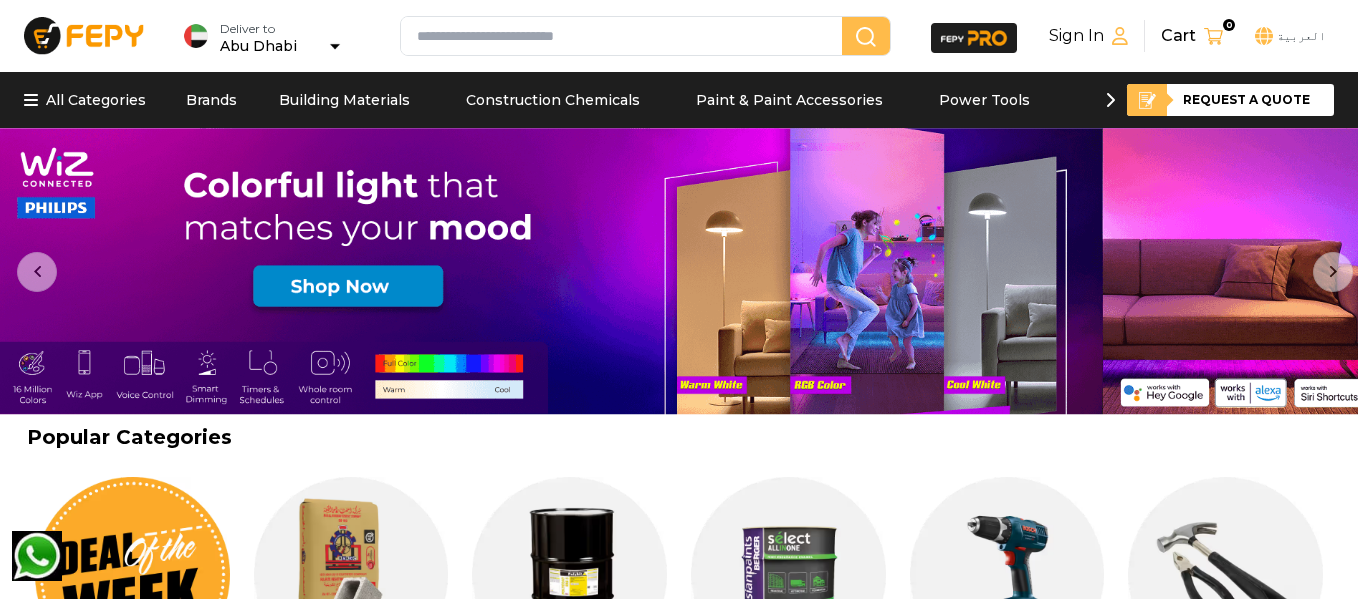 click at bounding box center (625, 36) 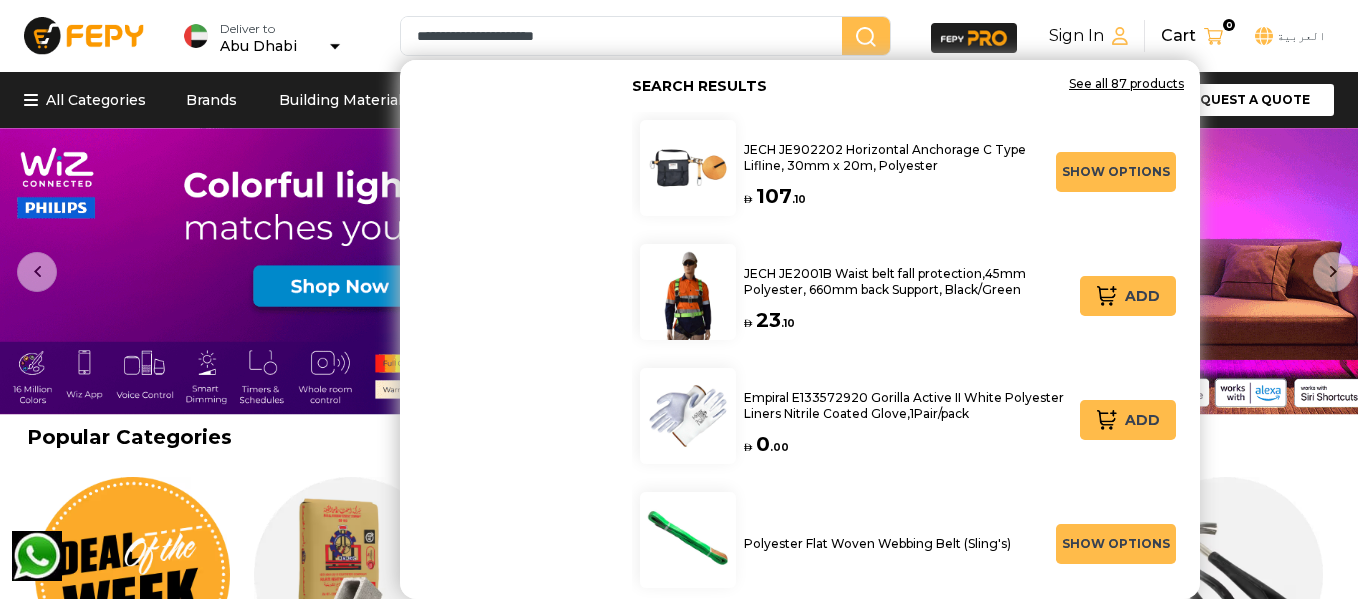click at bounding box center [866, 37] 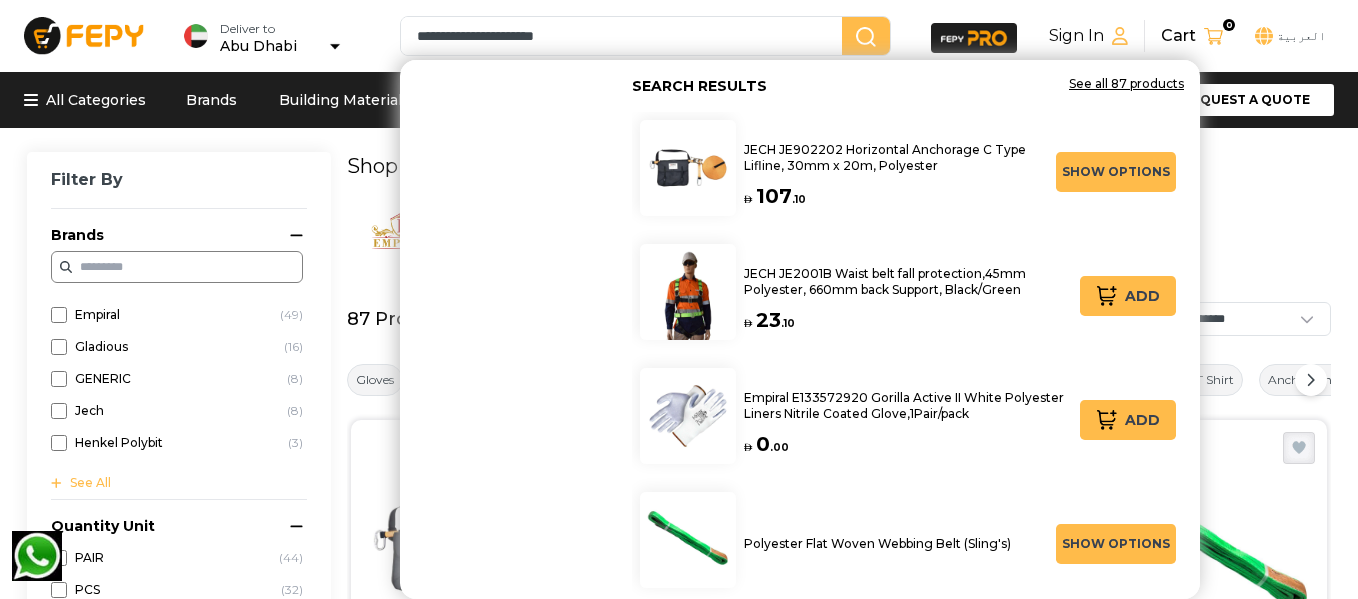 click on "**********" at bounding box center [679, 1422] 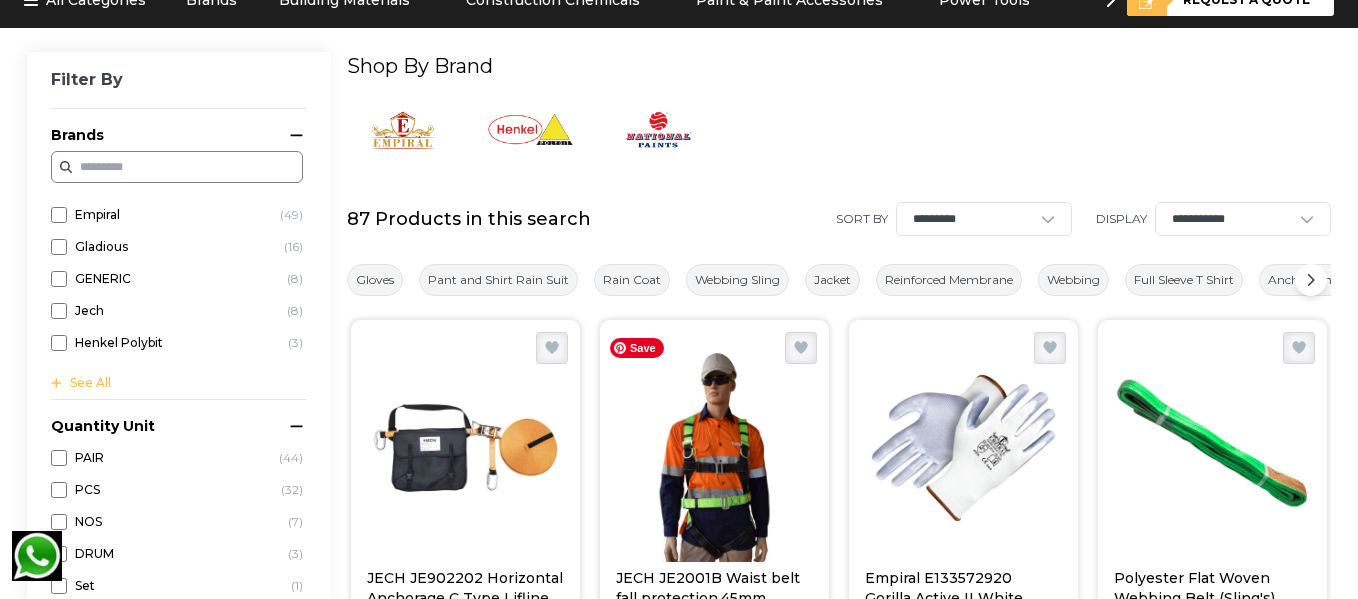 scroll, scrollTop: 0, scrollLeft: 0, axis: both 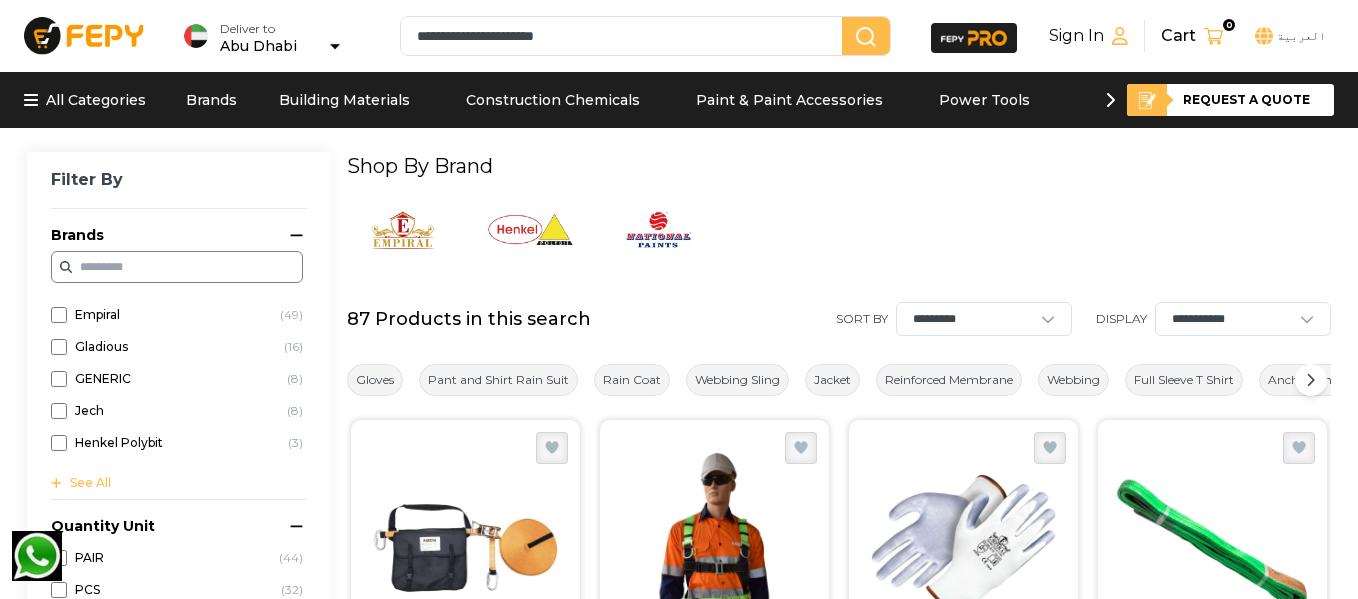 click on "**********" at bounding box center (625, 36) 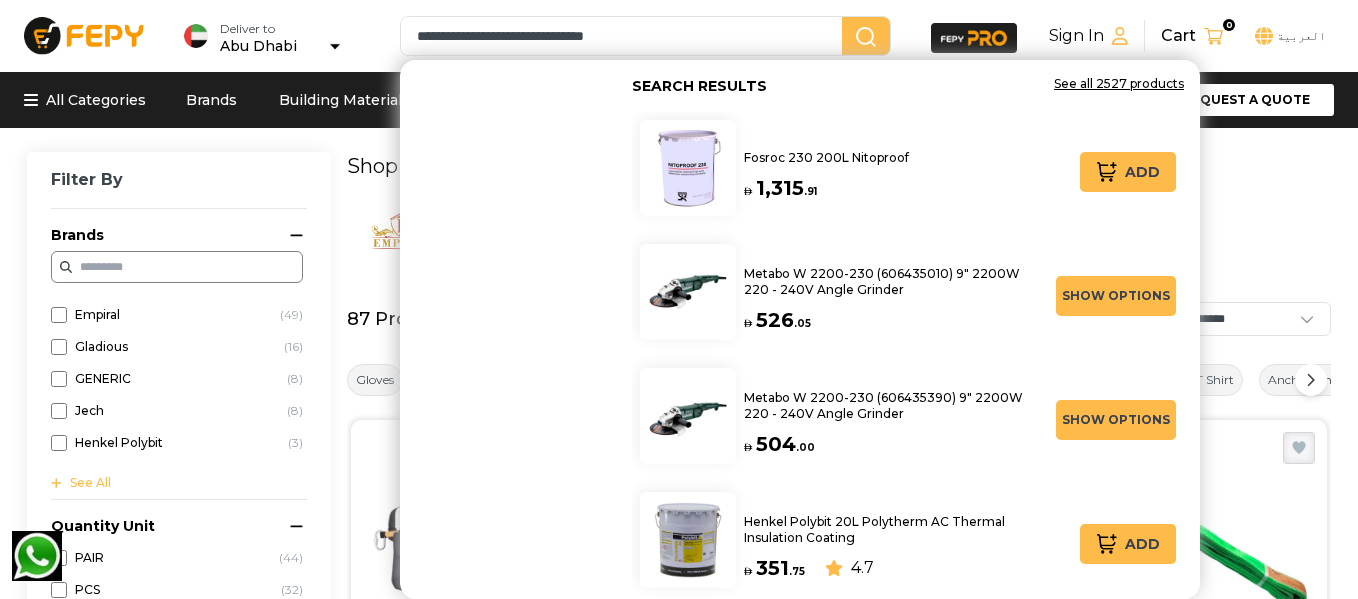 type on "**********" 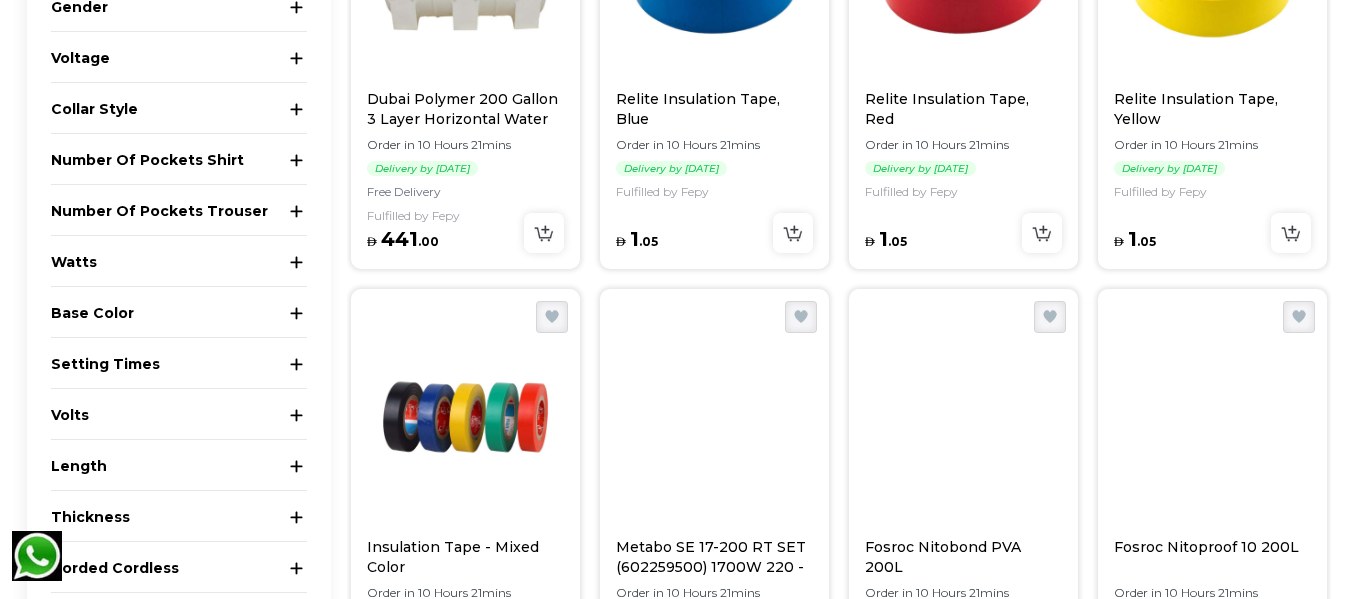 scroll, scrollTop: 2100, scrollLeft: 0, axis: vertical 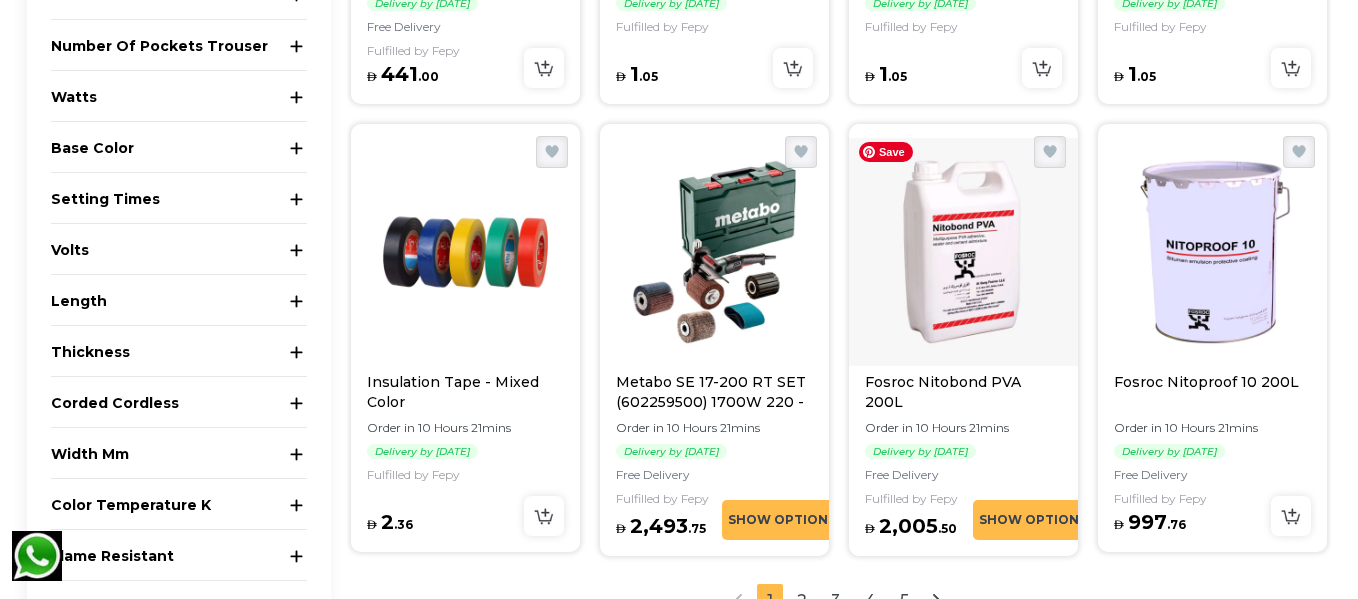 type 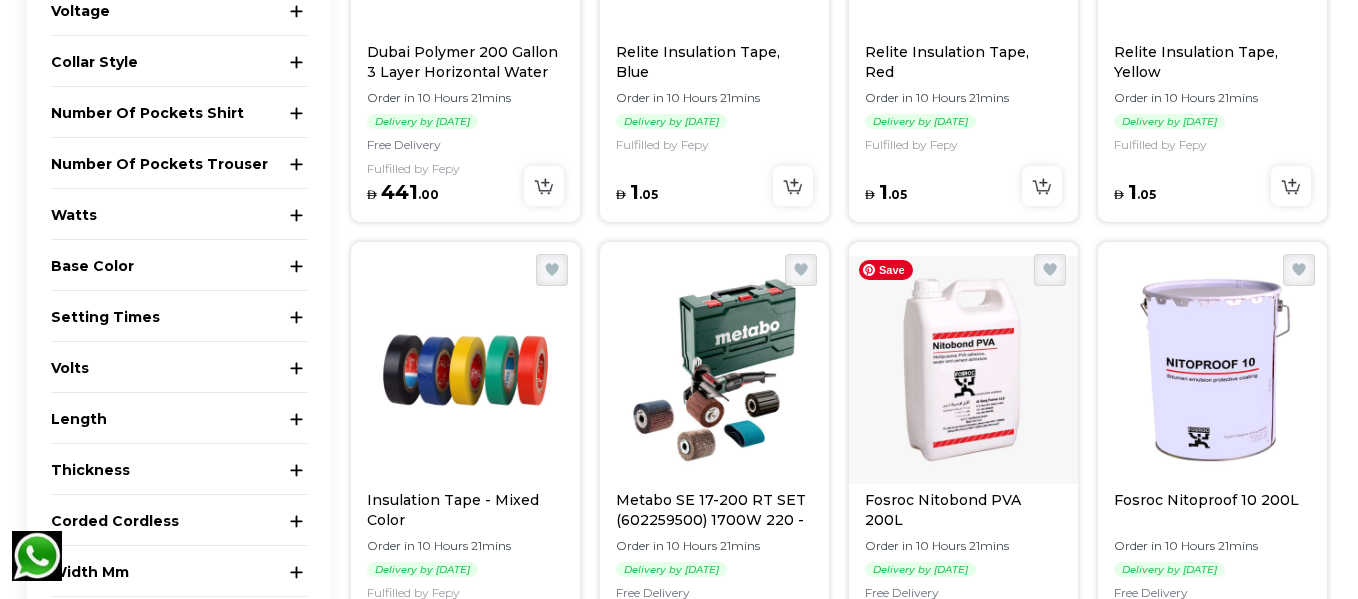 type 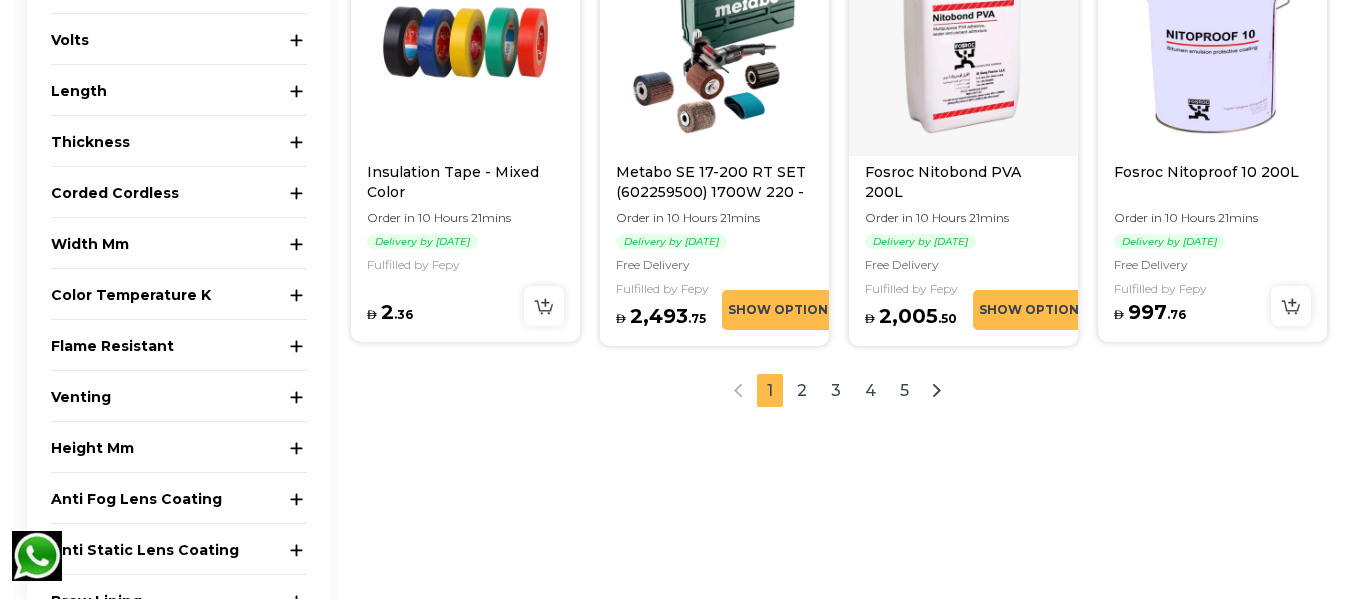 scroll, scrollTop: 2300, scrollLeft: 0, axis: vertical 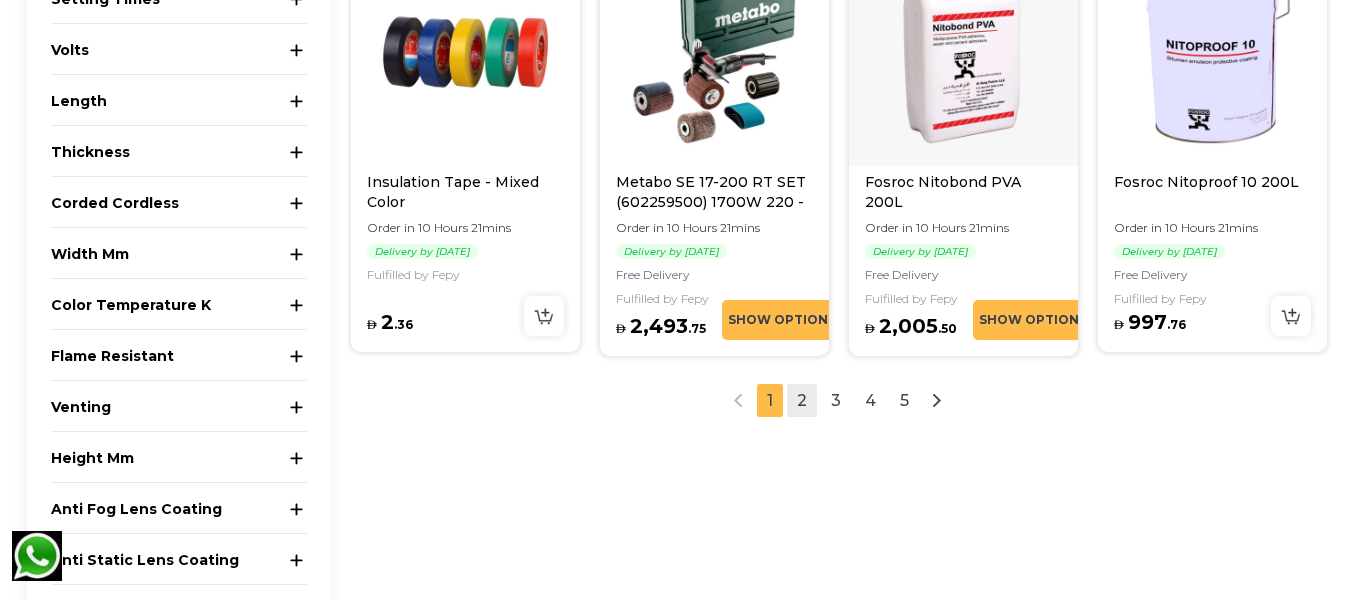 click on "2" at bounding box center (802, 400) 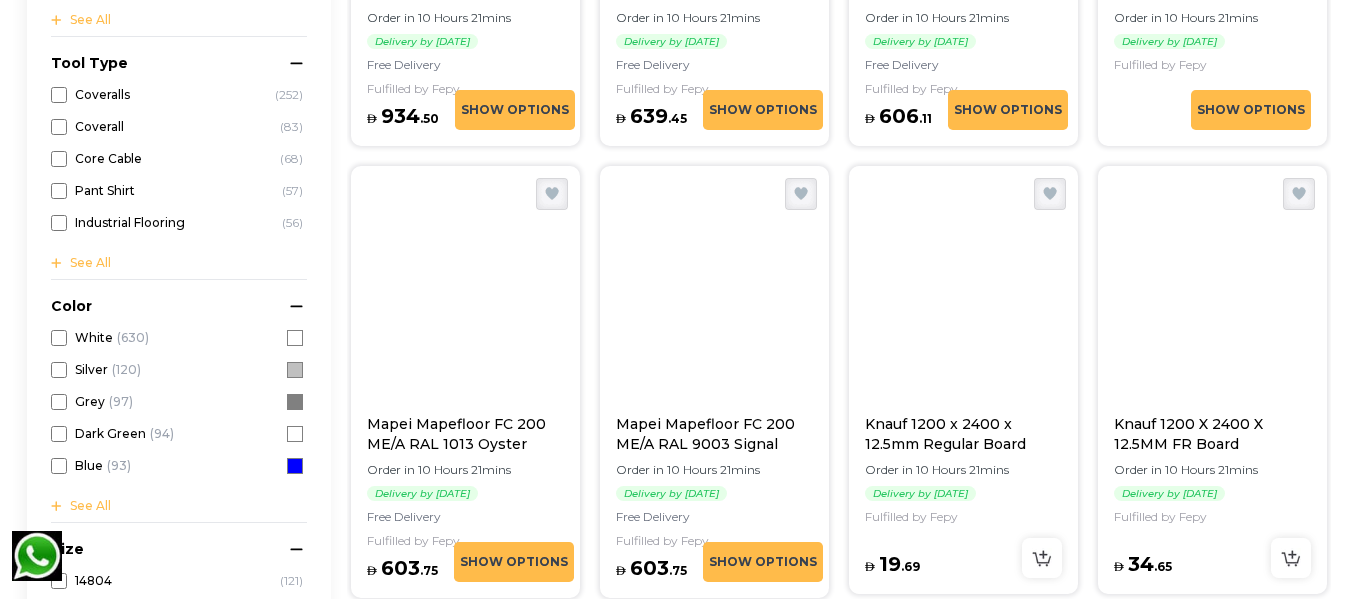 scroll, scrollTop: 752, scrollLeft: 0, axis: vertical 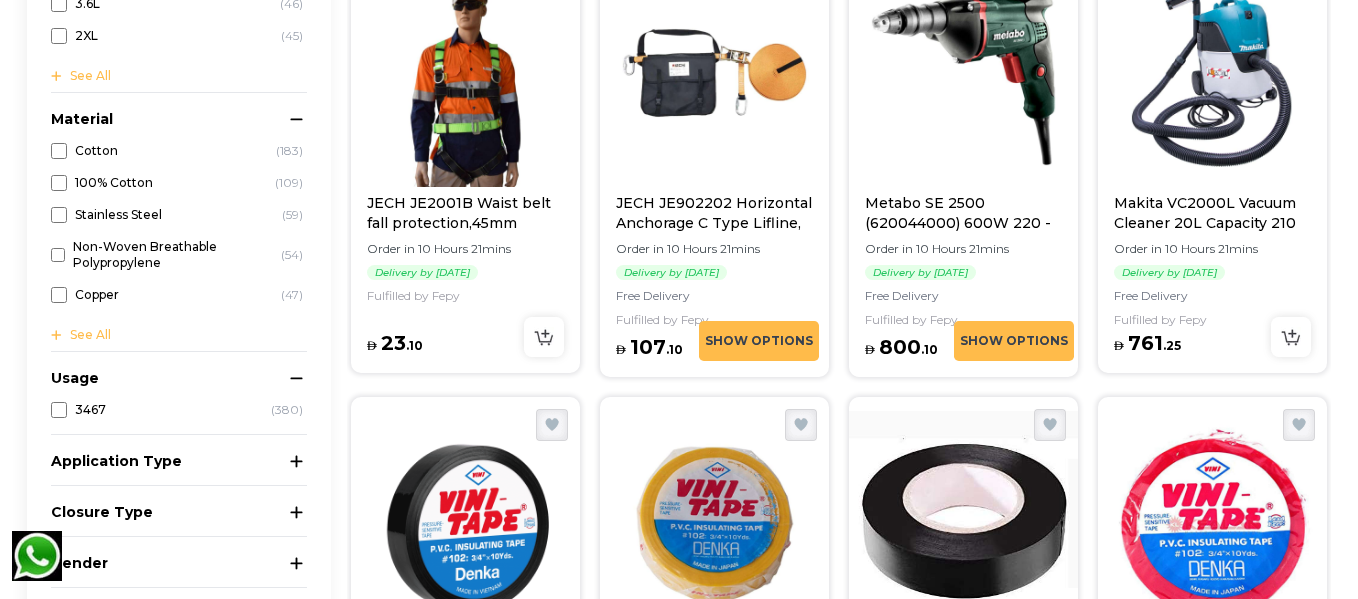 type 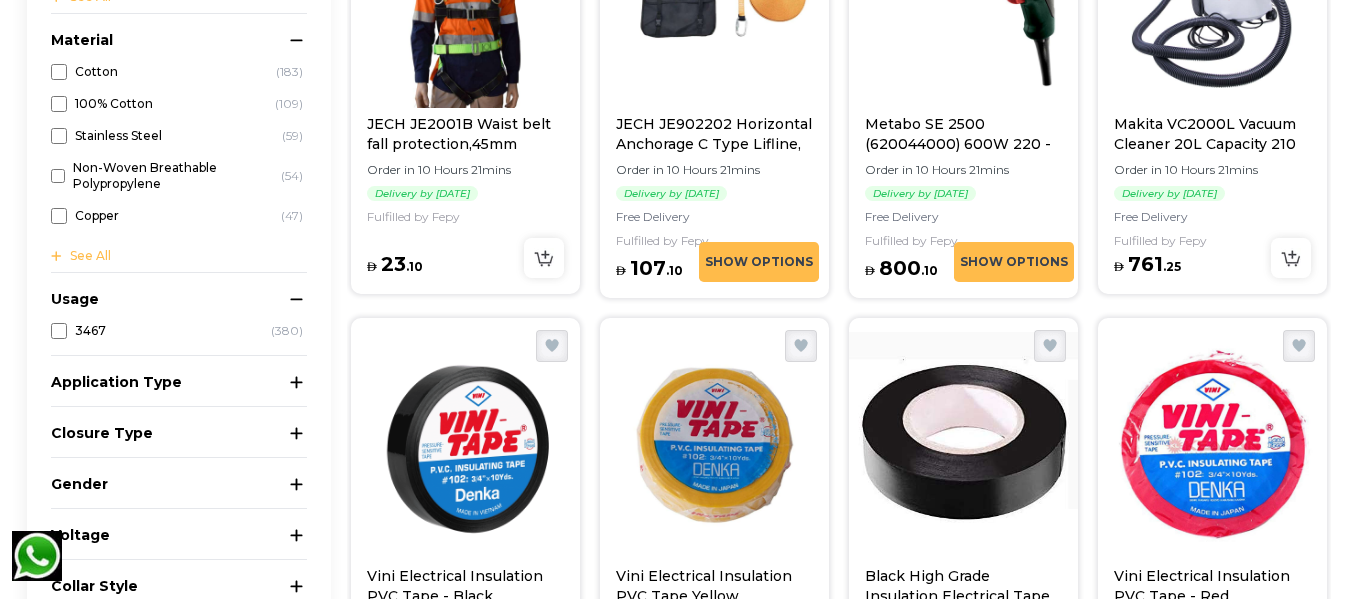 type 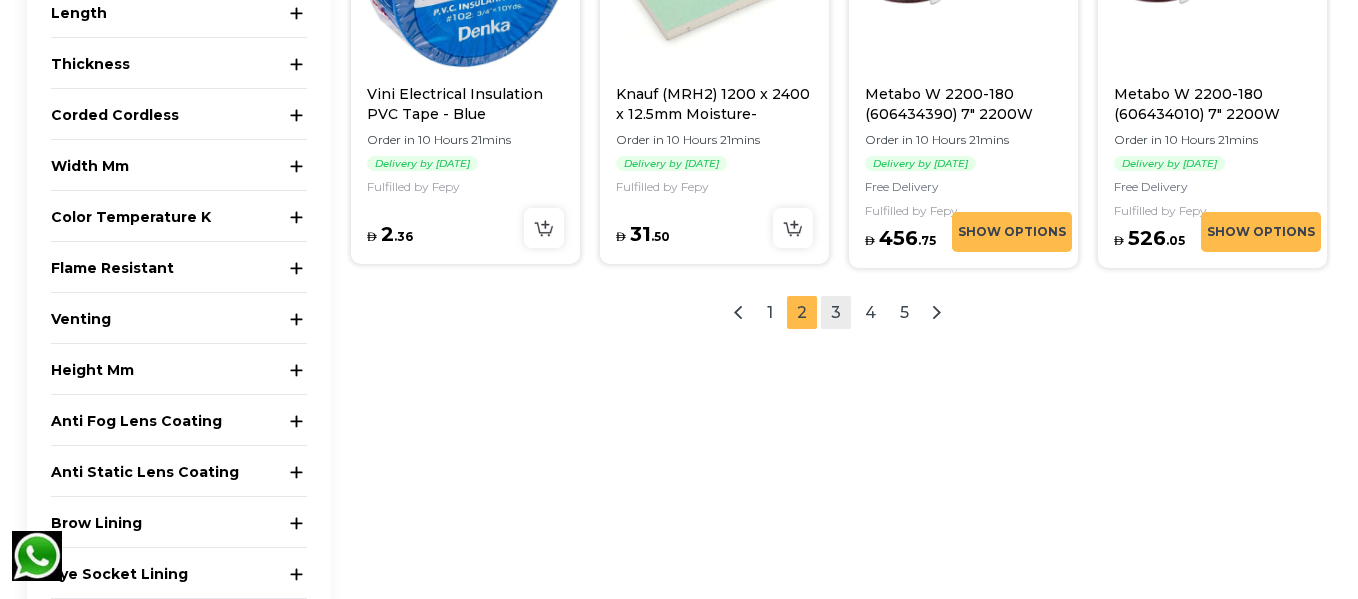 click on "3" at bounding box center [836, 312] 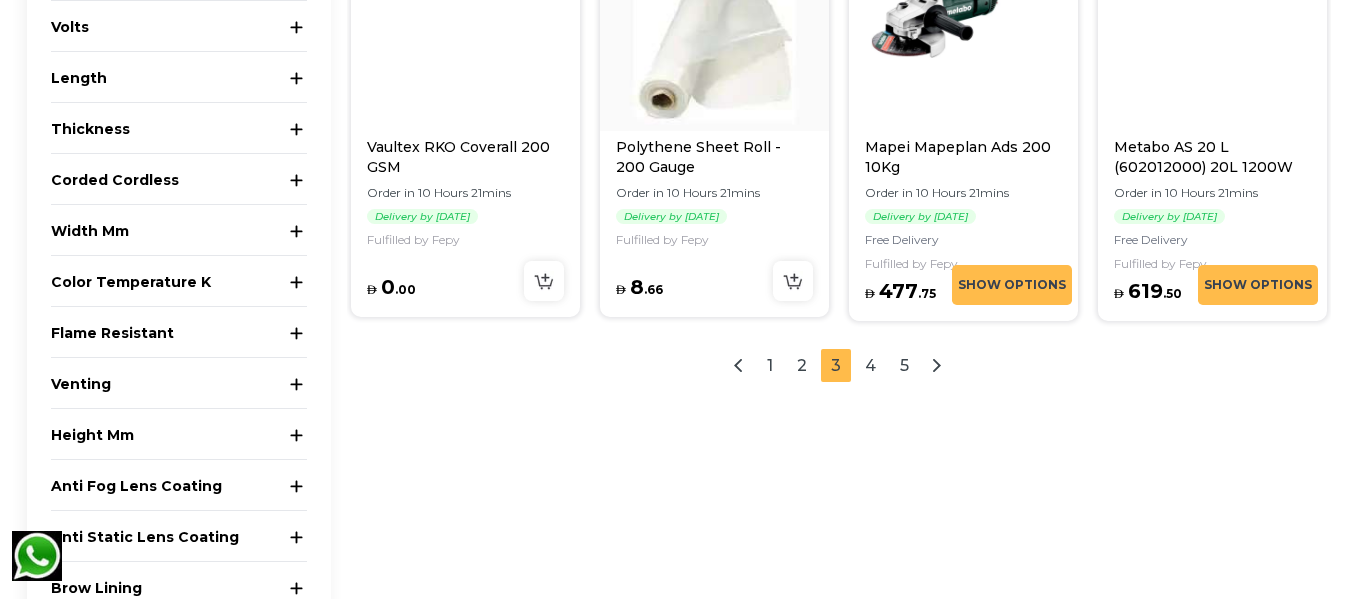 scroll, scrollTop: 2352, scrollLeft: 0, axis: vertical 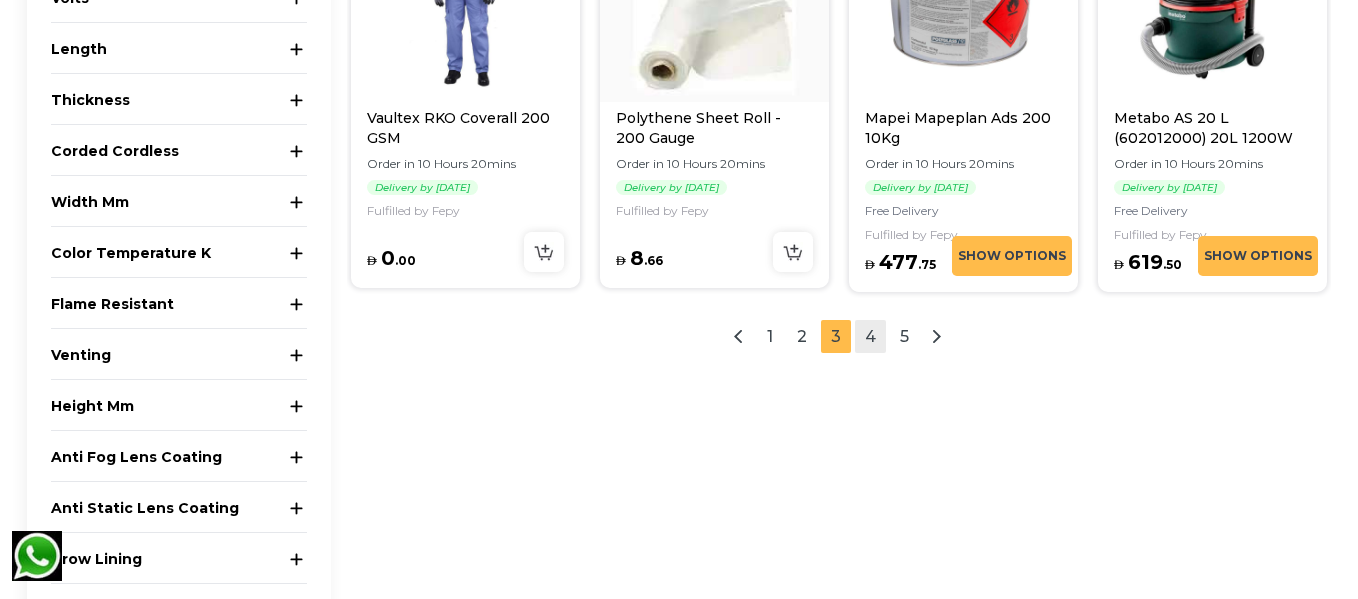 click on "4" at bounding box center (870, 336) 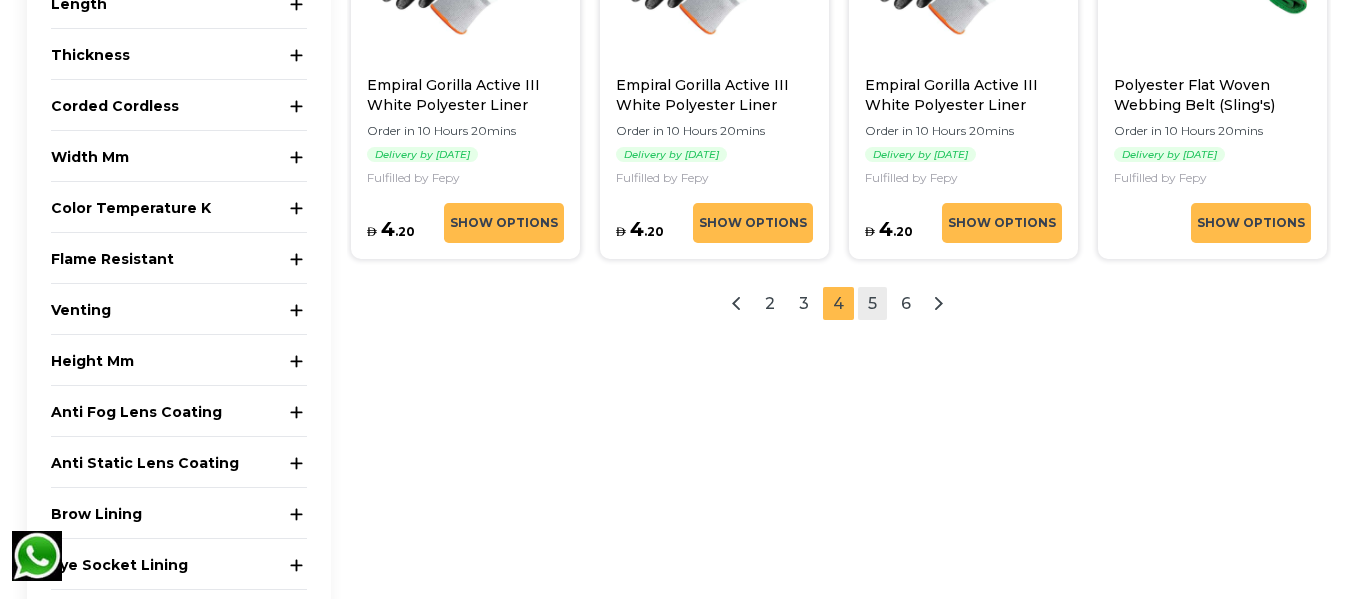 scroll, scrollTop: 2452, scrollLeft: 0, axis: vertical 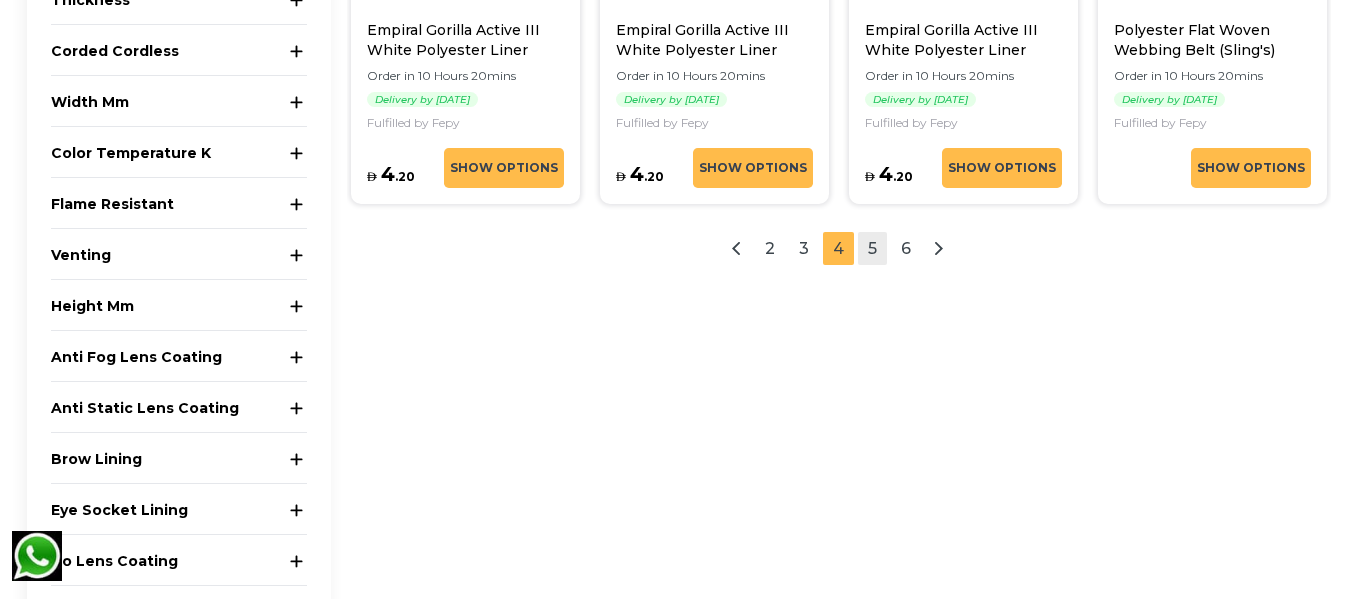 click on "5" at bounding box center [872, 248] 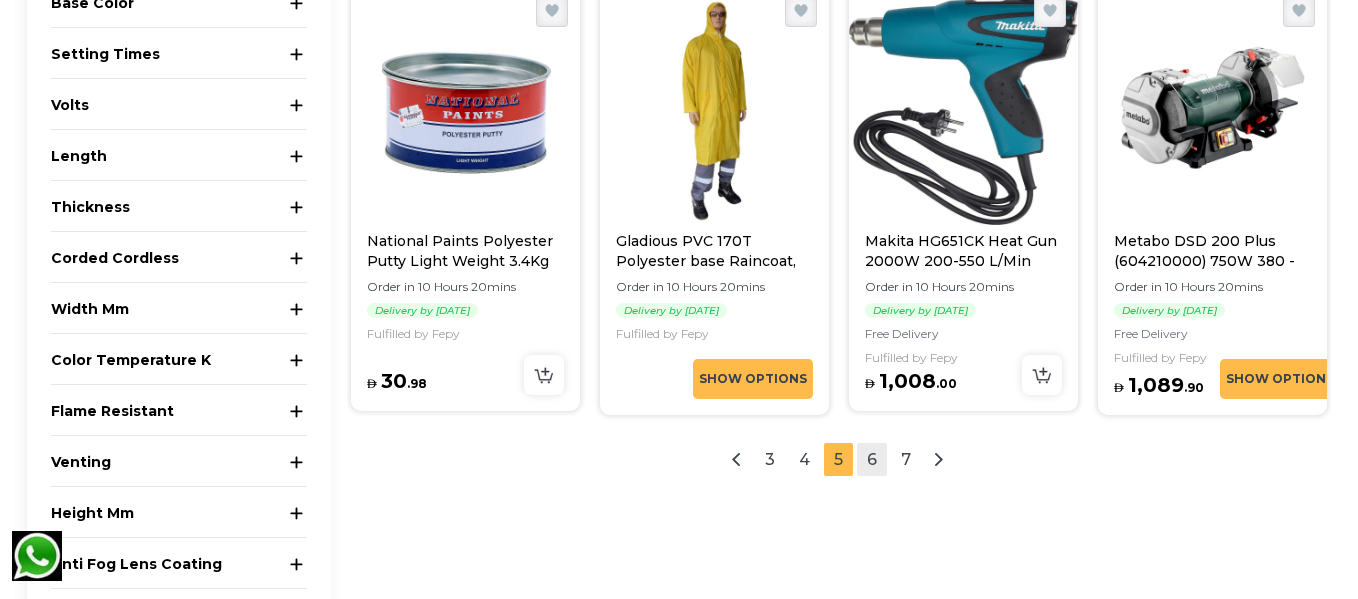 scroll, scrollTop: 2252, scrollLeft: 0, axis: vertical 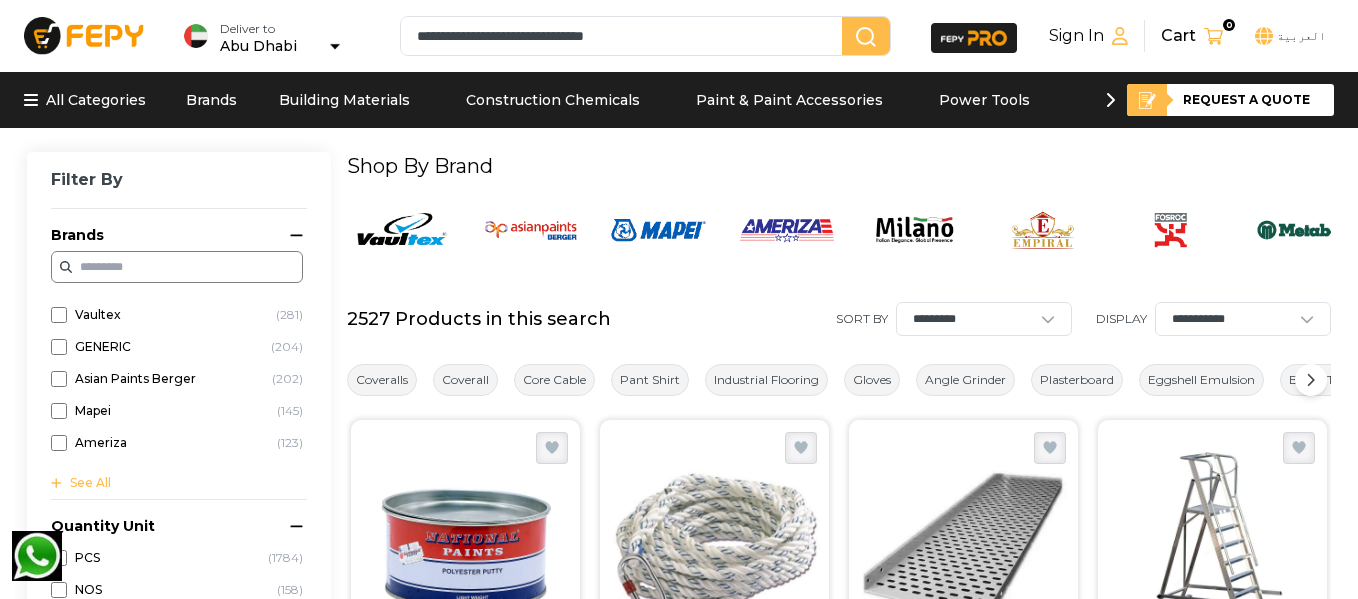 drag, startPoint x: 584, startPoint y: 37, endPoint x: 714, endPoint y: 37, distance: 130 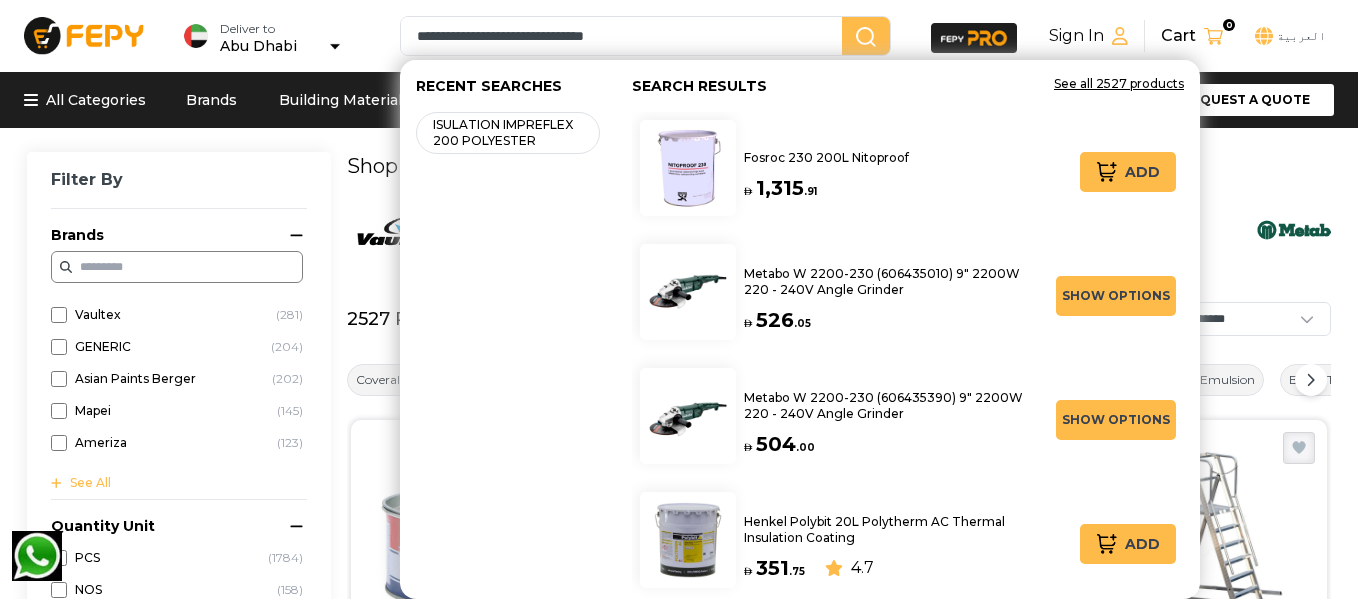 click on "**********" at bounding box center (625, 36) 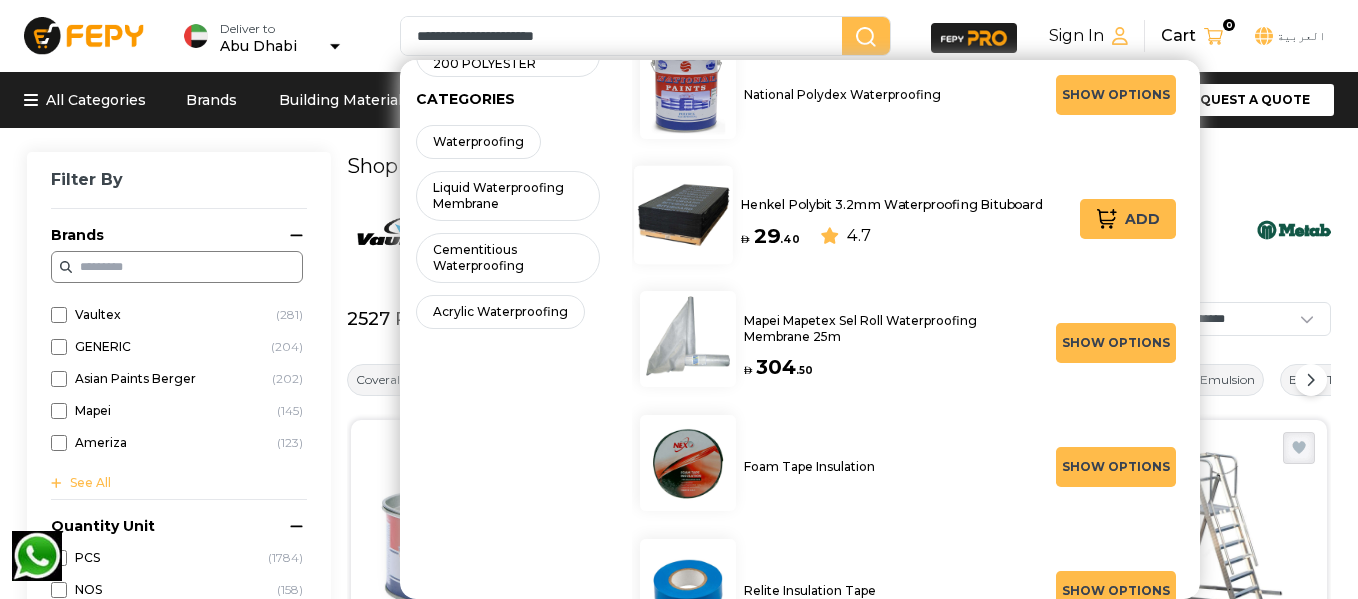 scroll, scrollTop: 0, scrollLeft: 0, axis: both 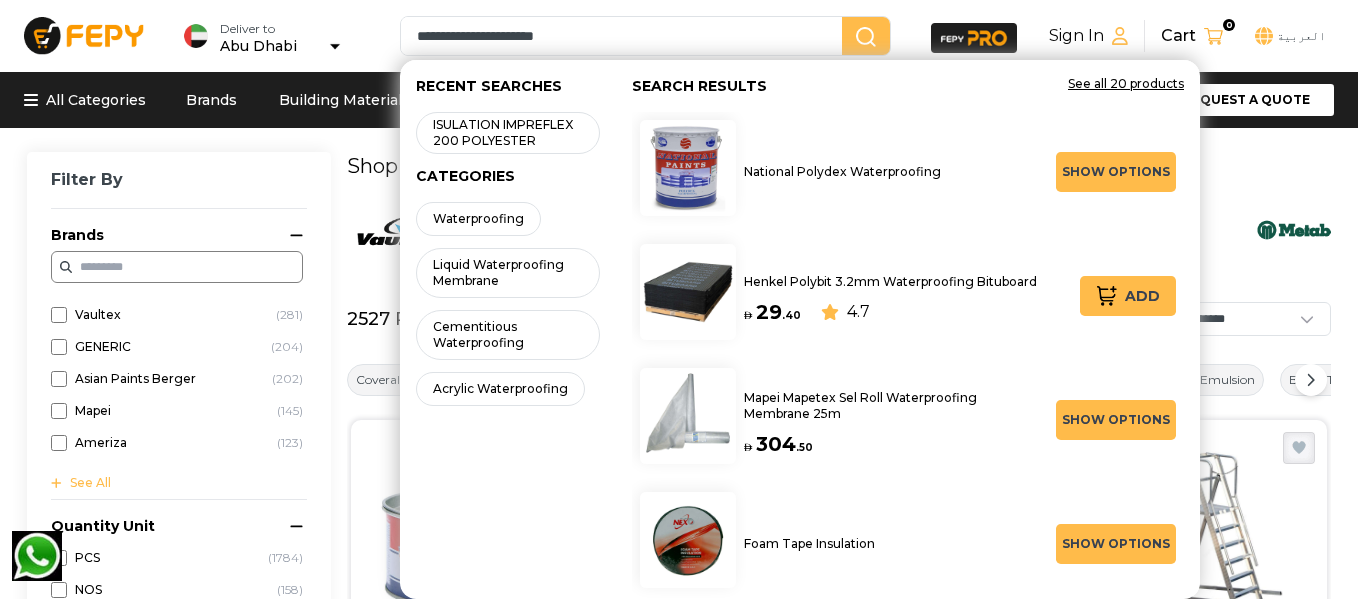 click on "**********" at bounding box center [625, 36] 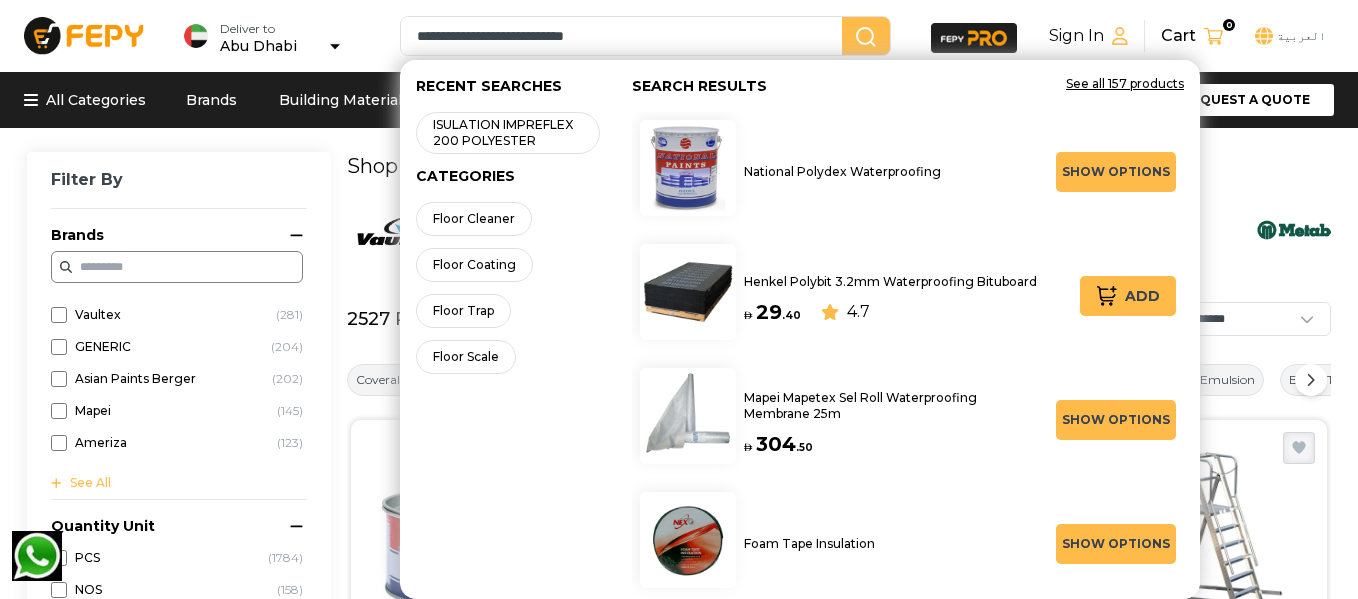 click on "**********" at bounding box center [625, 36] 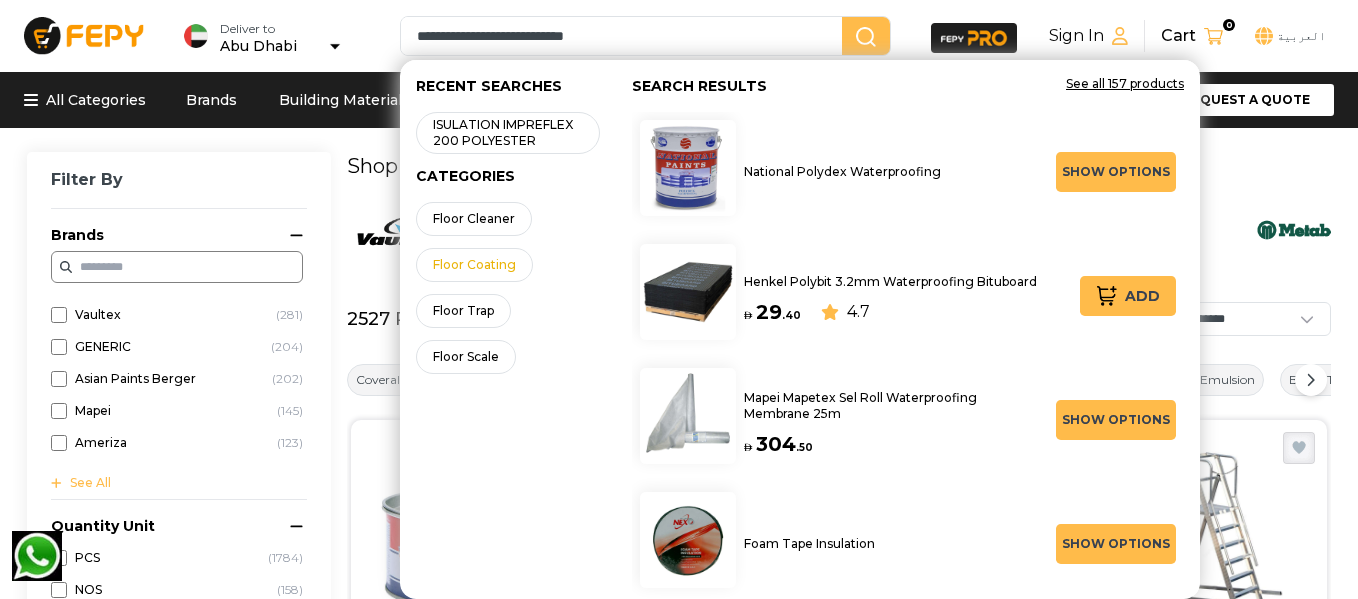 type on "**********" 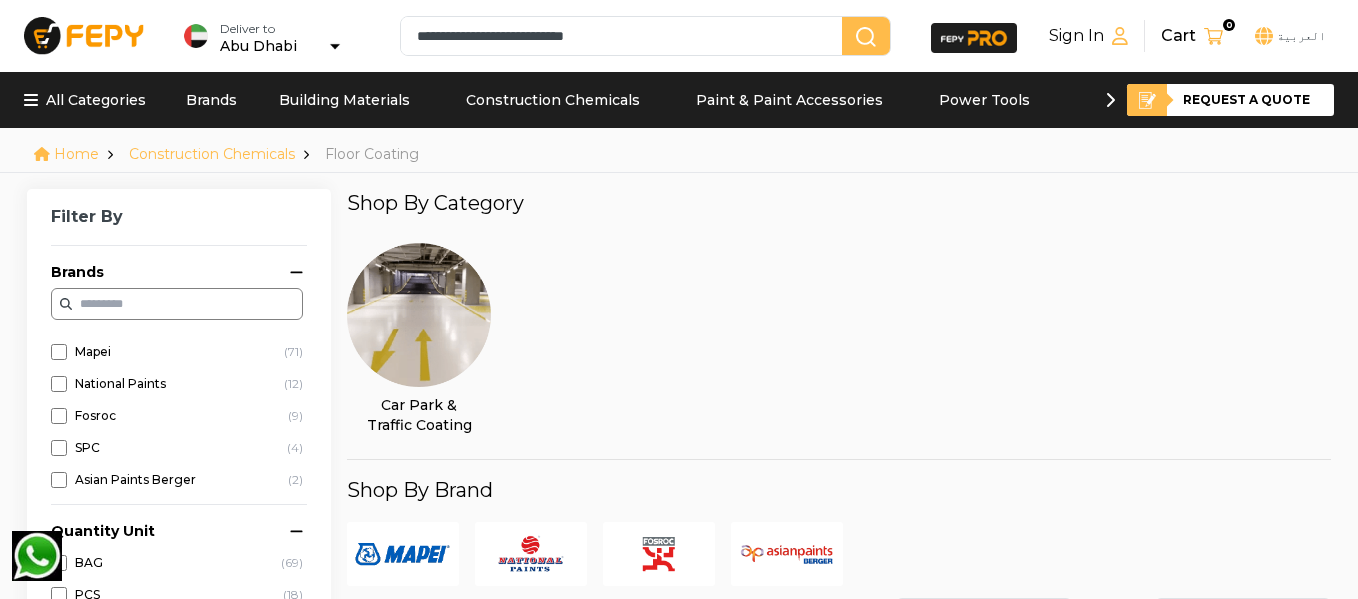 click on "**********" at bounding box center (625, 36) 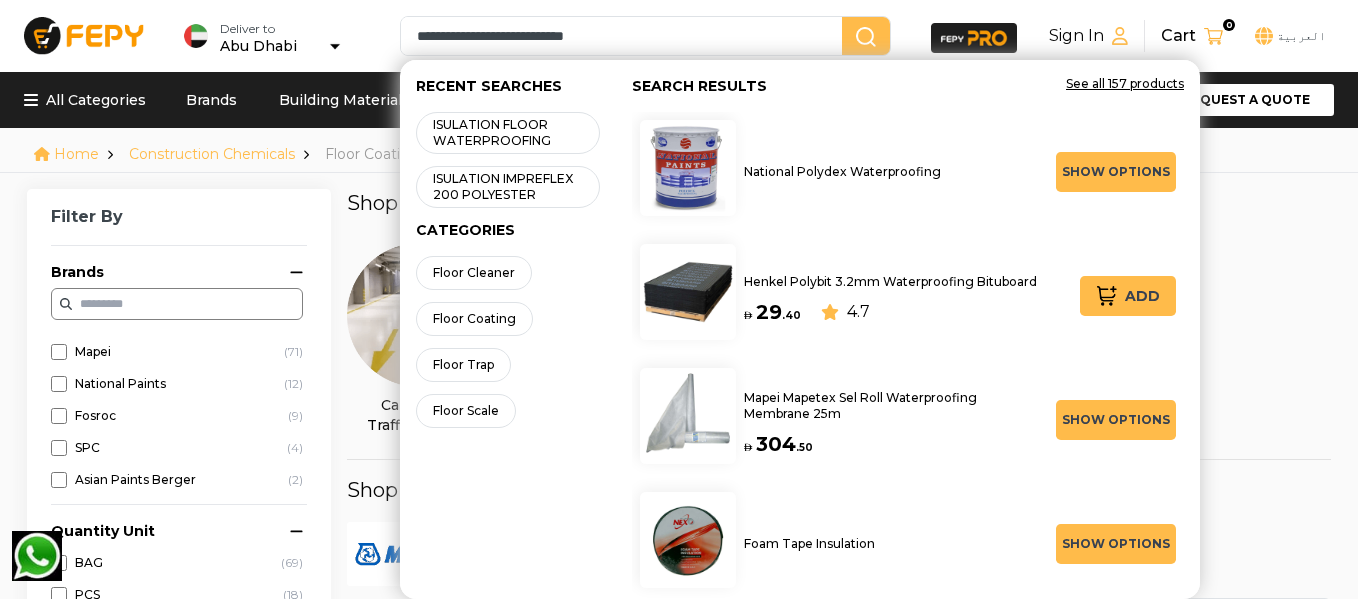 click at bounding box center [866, 37] 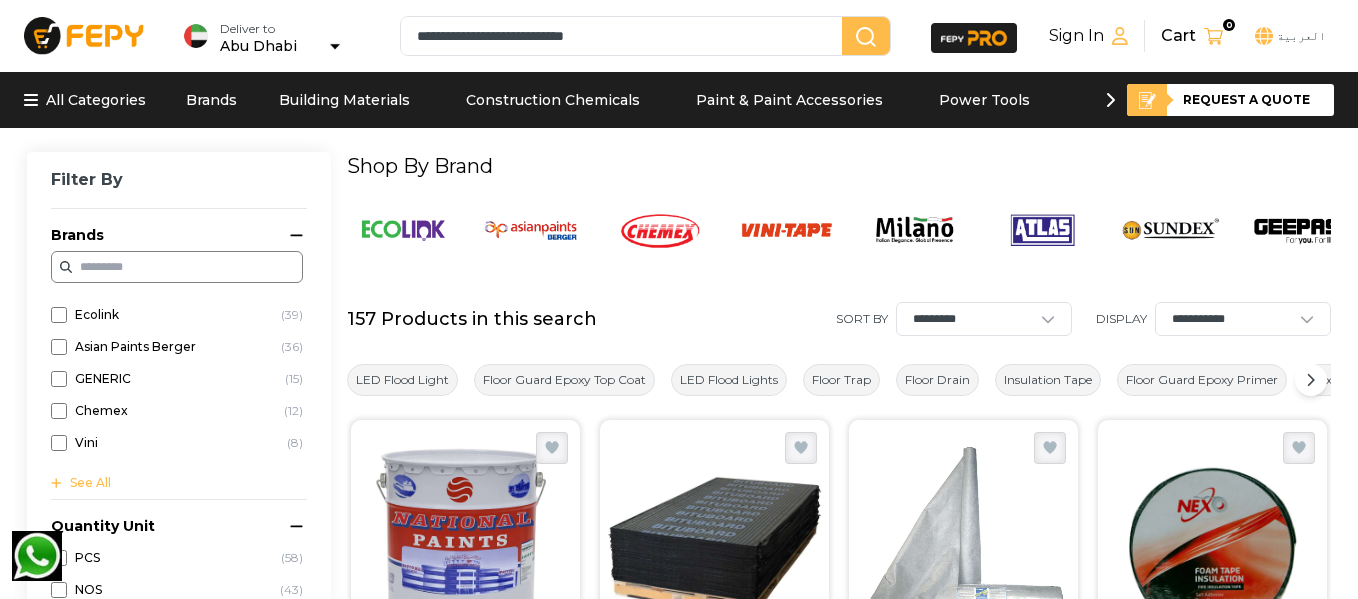click on "**********" at bounding box center (839, 1434) 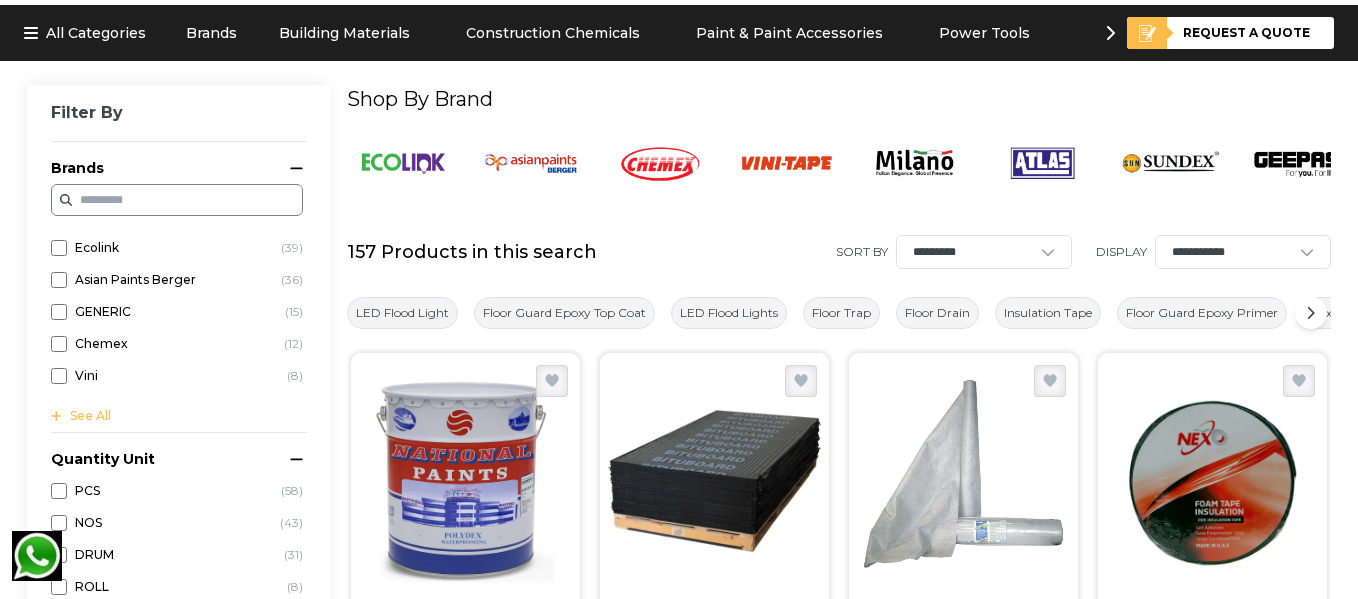 scroll, scrollTop: 100, scrollLeft: 0, axis: vertical 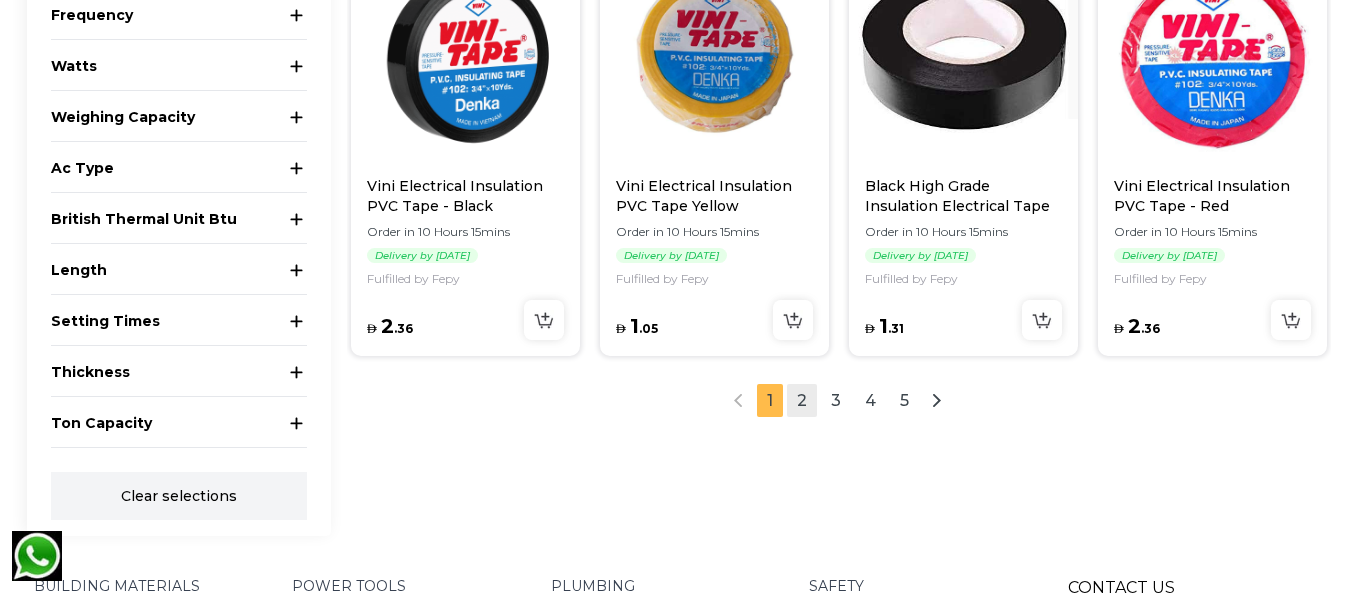 click on "2" at bounding box center [802, 400] 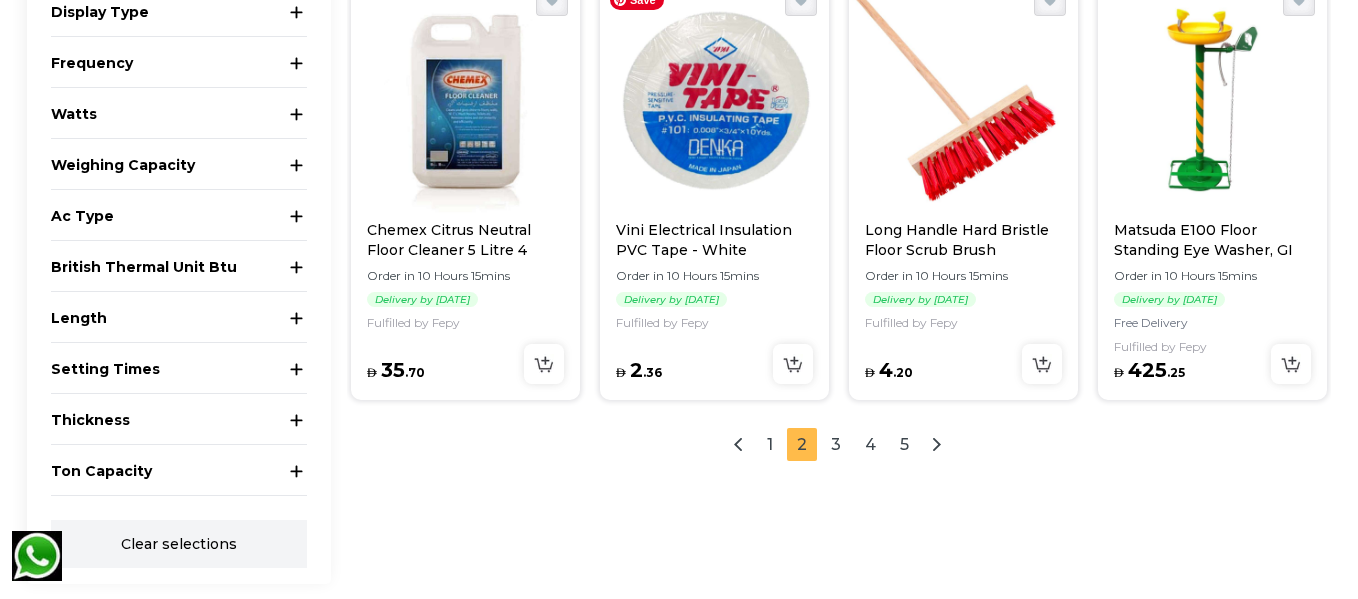 scroll, scrollTop: 2352, scrollLeft: 0, axis: vertical 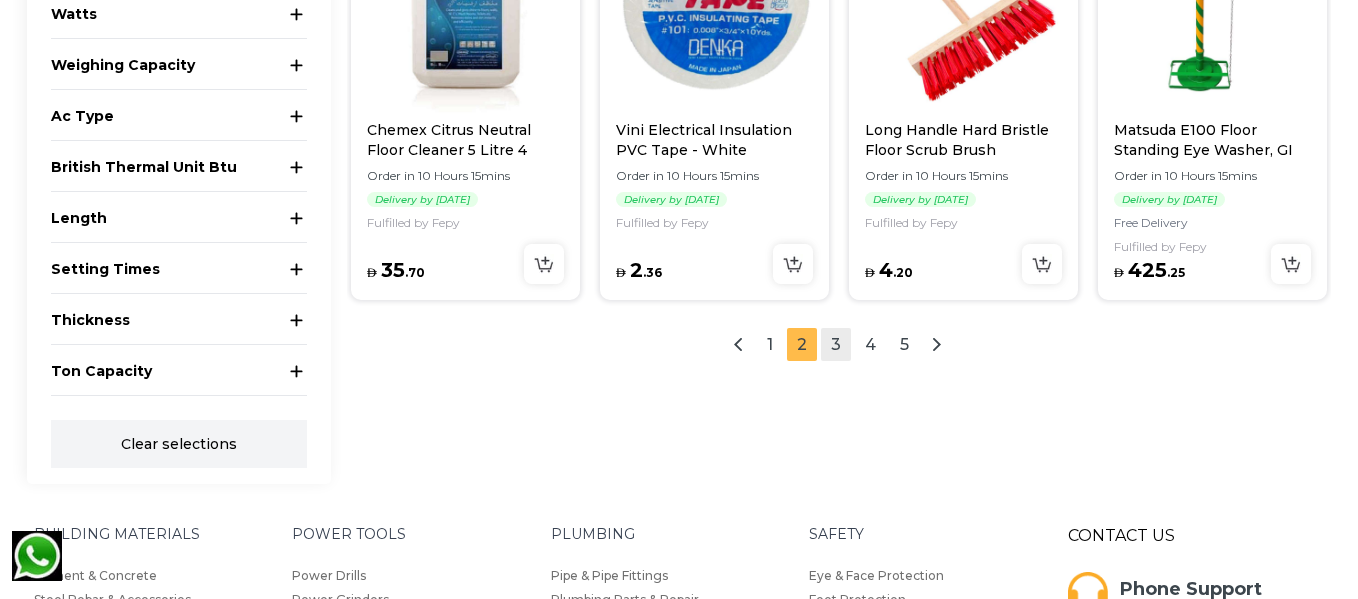 click on "3" at bounding box center [836, 344] 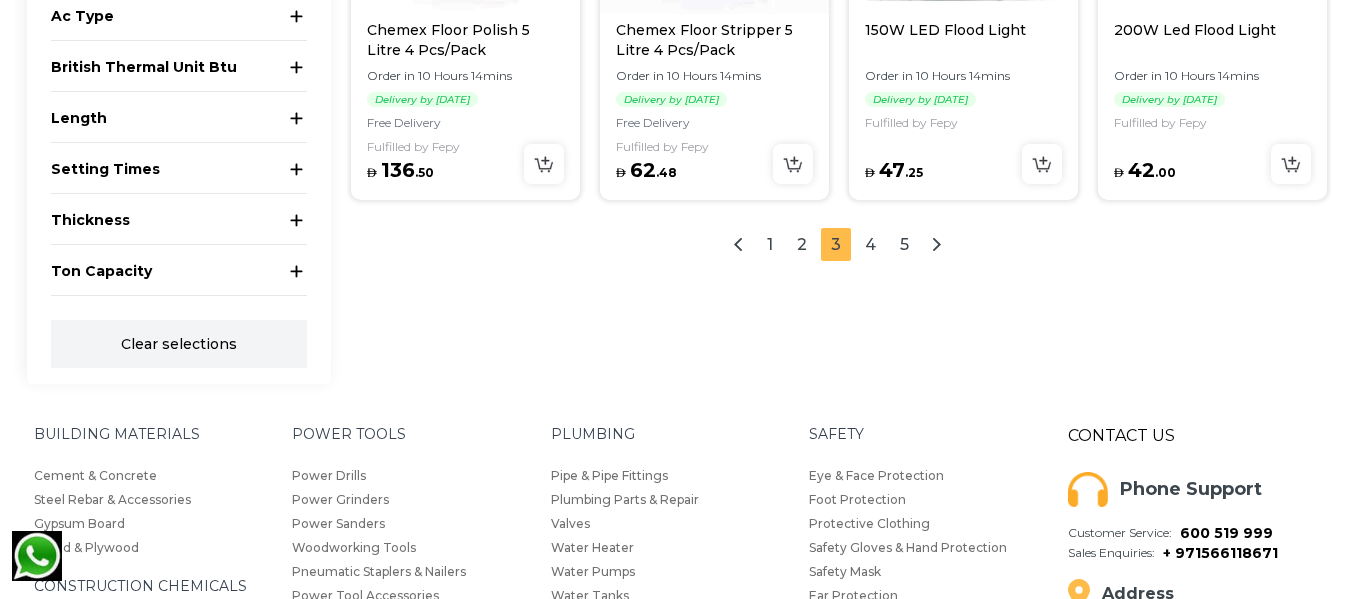 scroll, scrollTop: 2552, scrollLeft: 0, axis: vertical 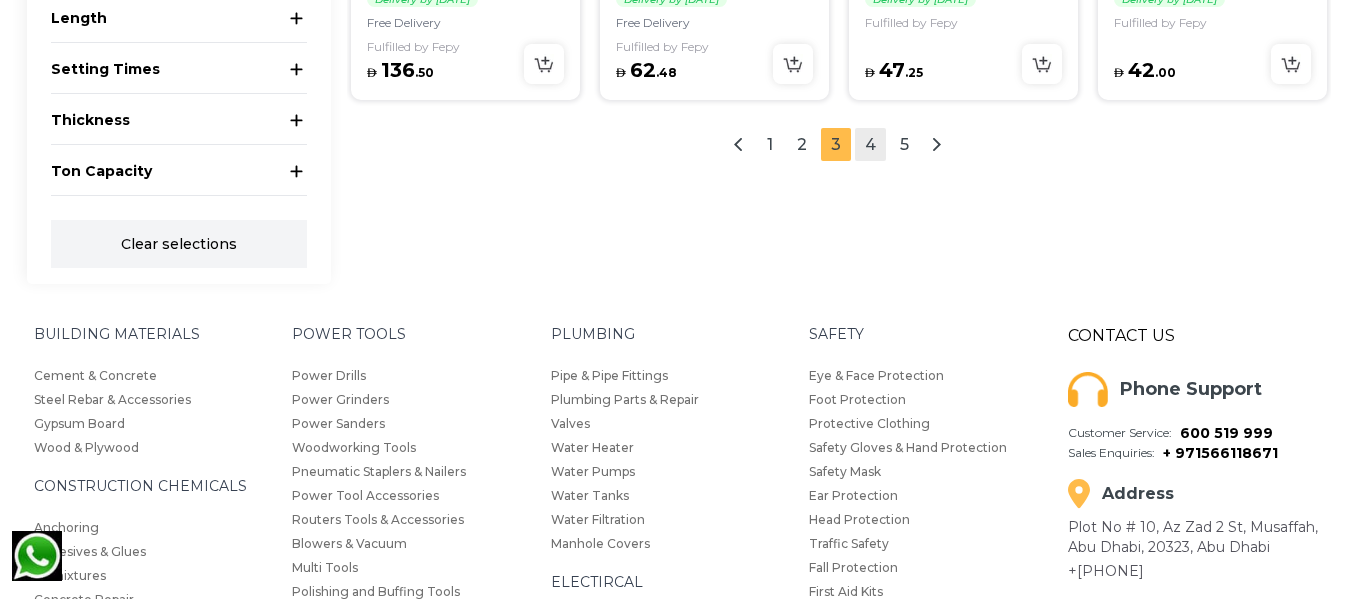 click on "4" at bounding box center [870, 144] 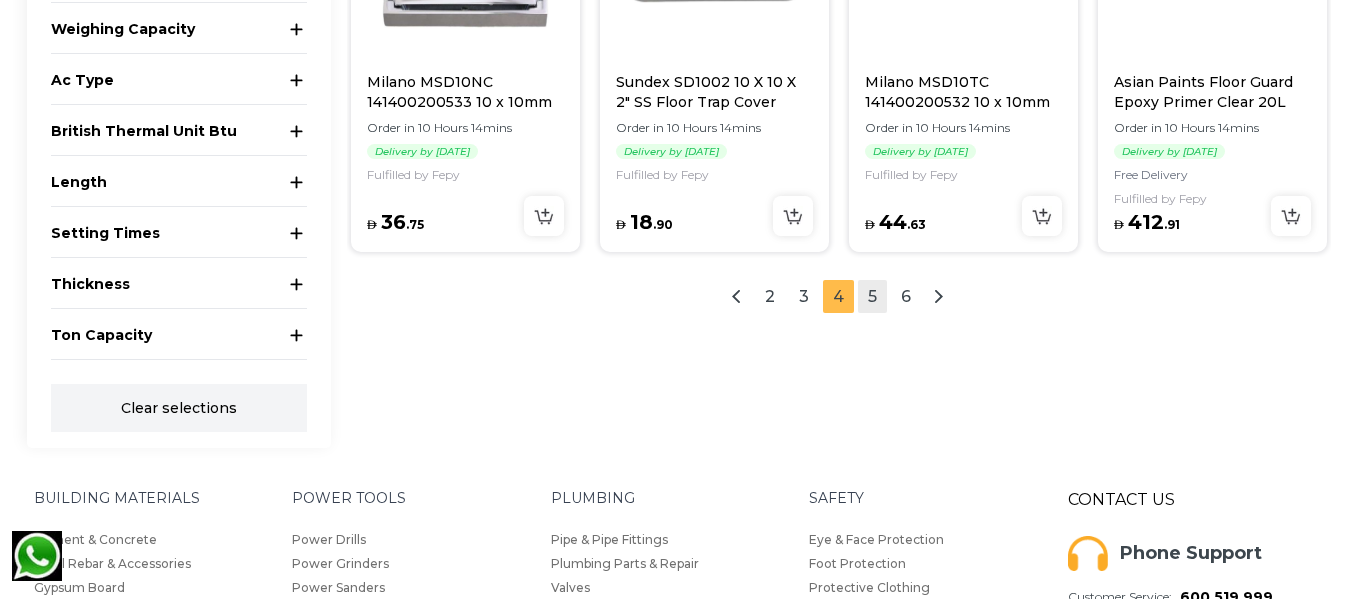 scroll, scrollTop: 2452, scrollLeft: 0, axis: vertical 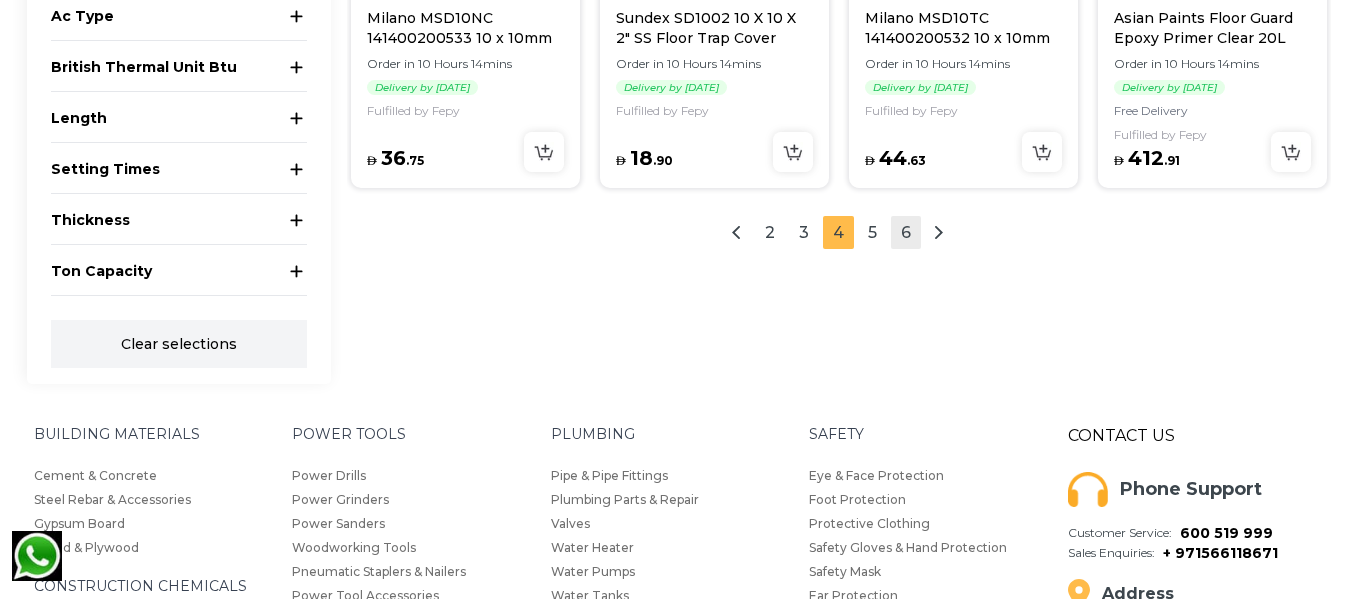 click on "6" at bounding box center (906, 232) 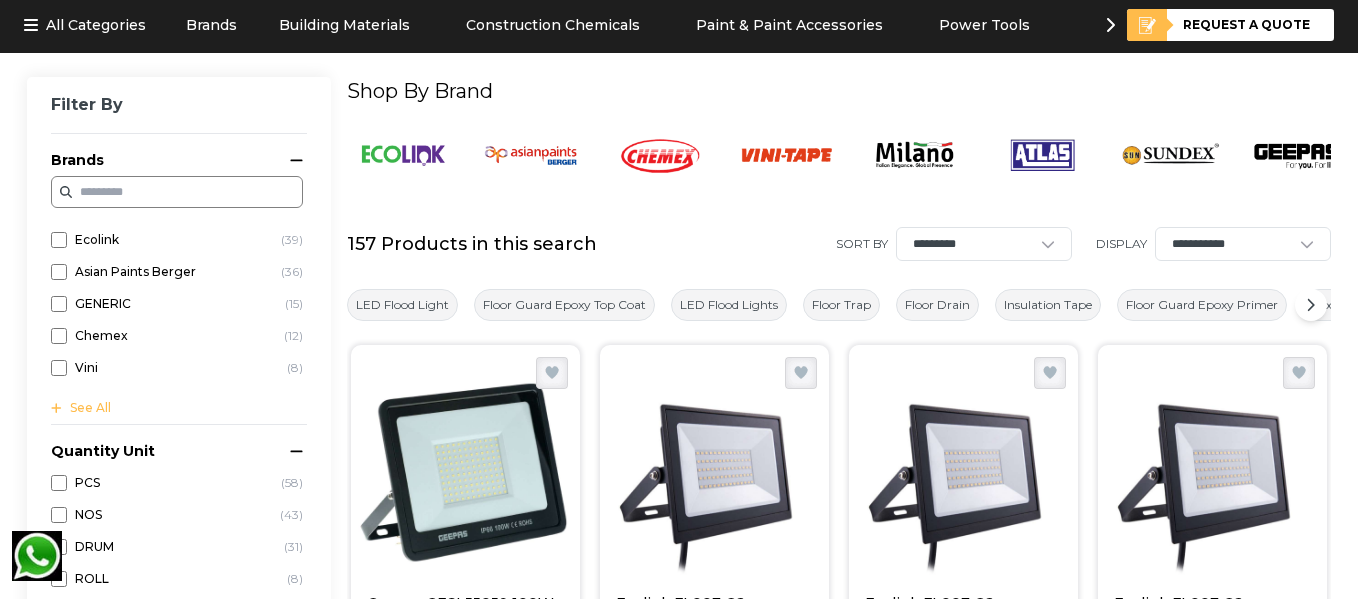 scroll, scrollTop: 0, scrollLeft: 0, axis: both 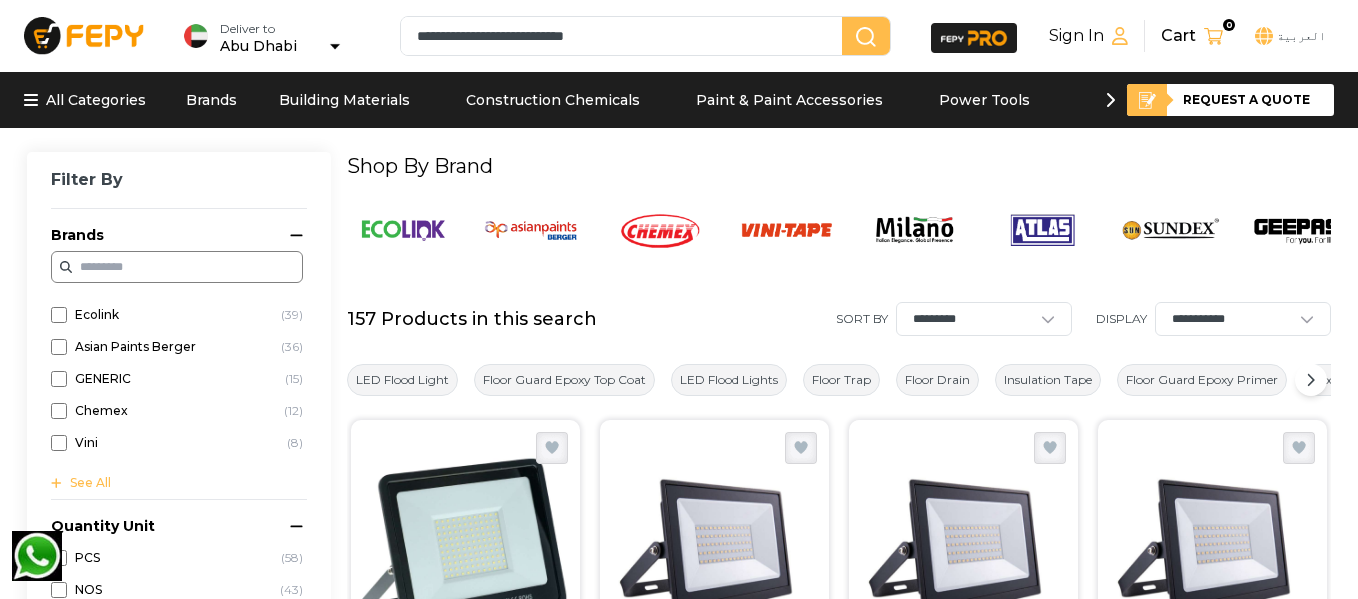 click on "Brands" at bounding box center (211, 100) 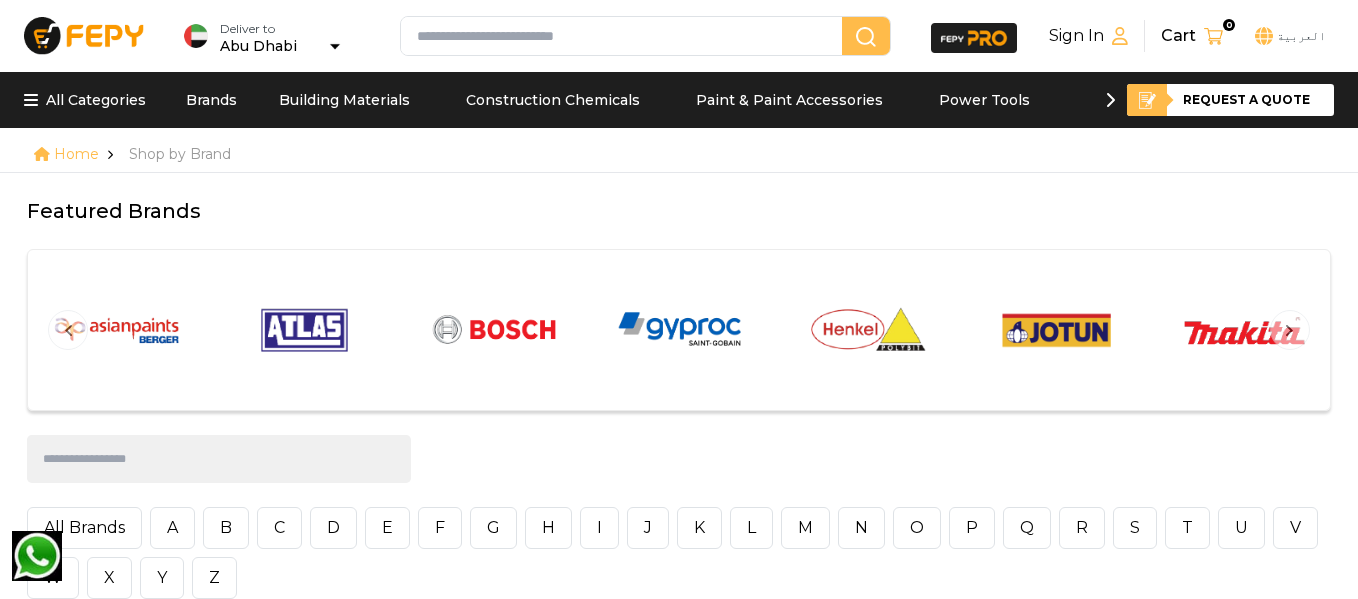 scroll, scrollTop: 400, scrollLeft: 0, axis: vertical 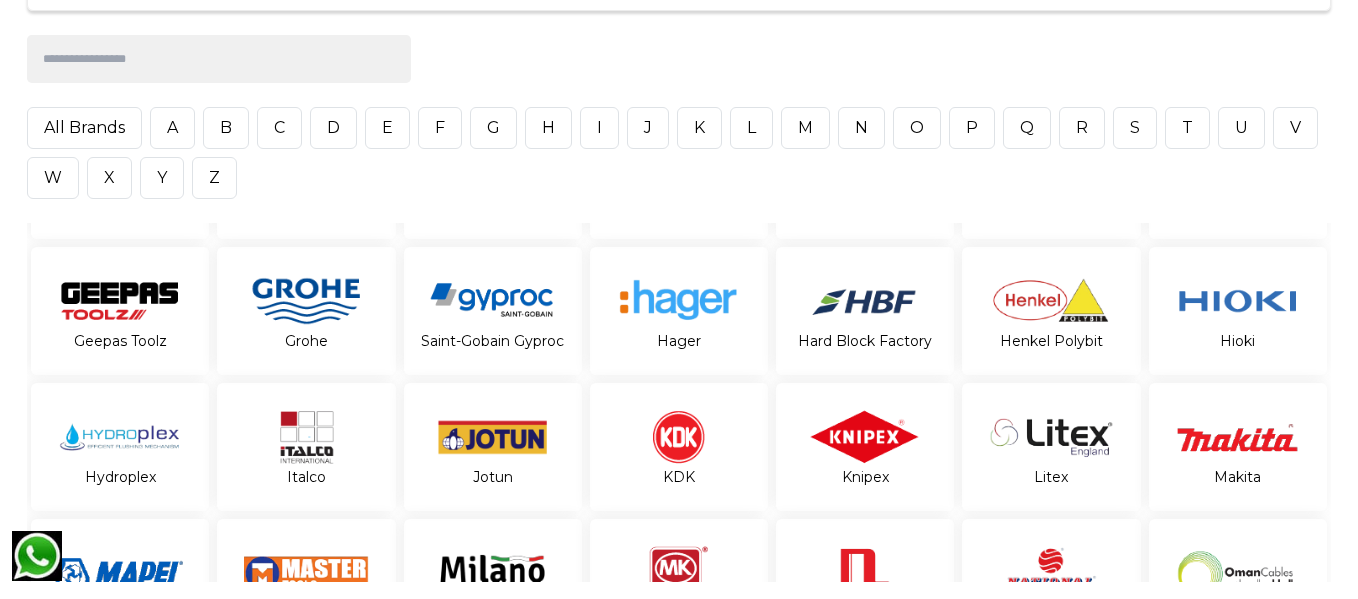 click on "I" at bounding box center [599, 128] 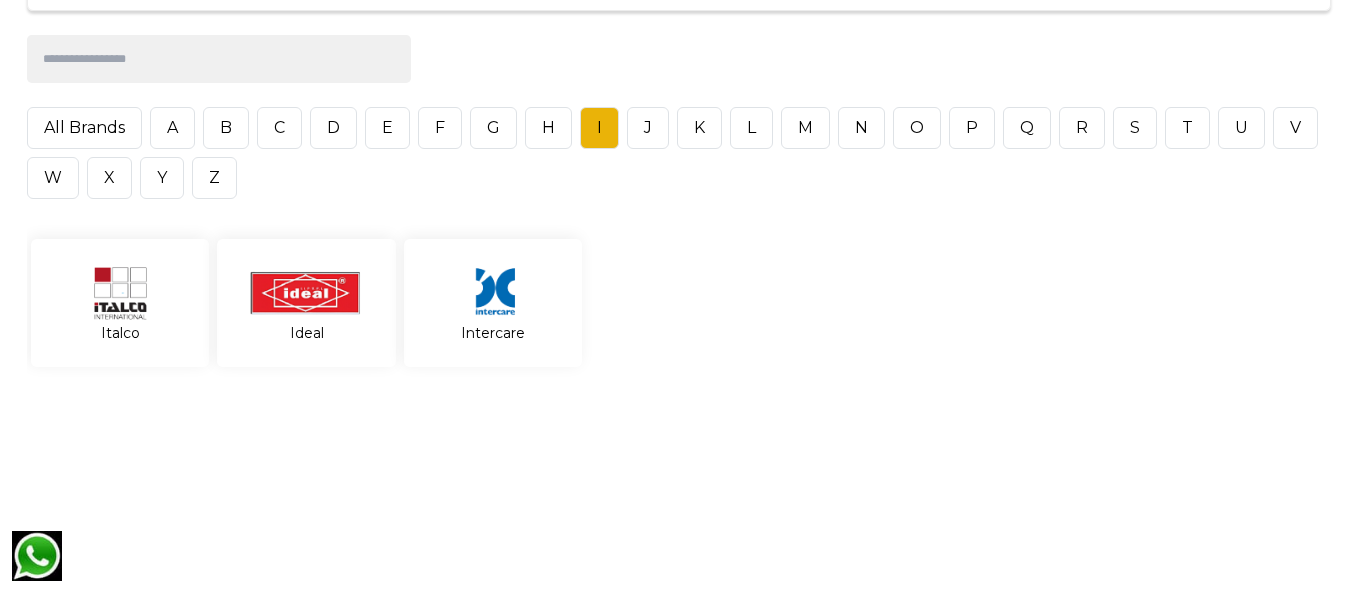 scroll, scrollTop: 0, scrollLeft: 0, axis: both 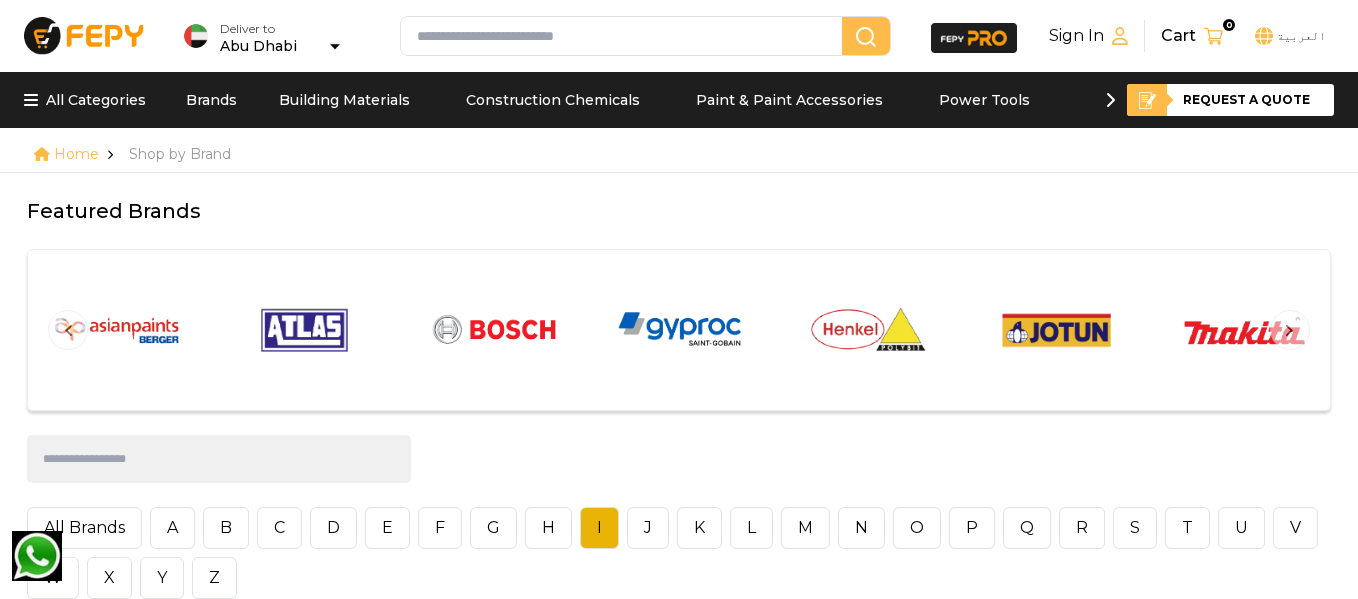 click at bounding box center (625, 36) 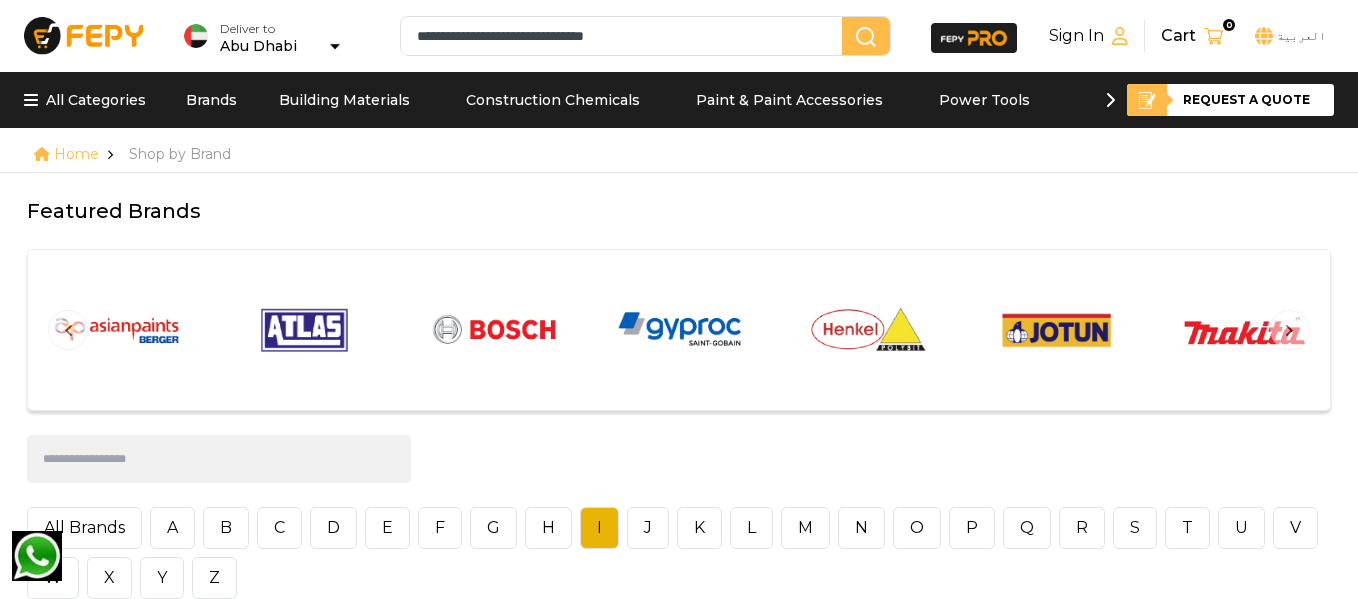 click at bounding box center (866, 37) 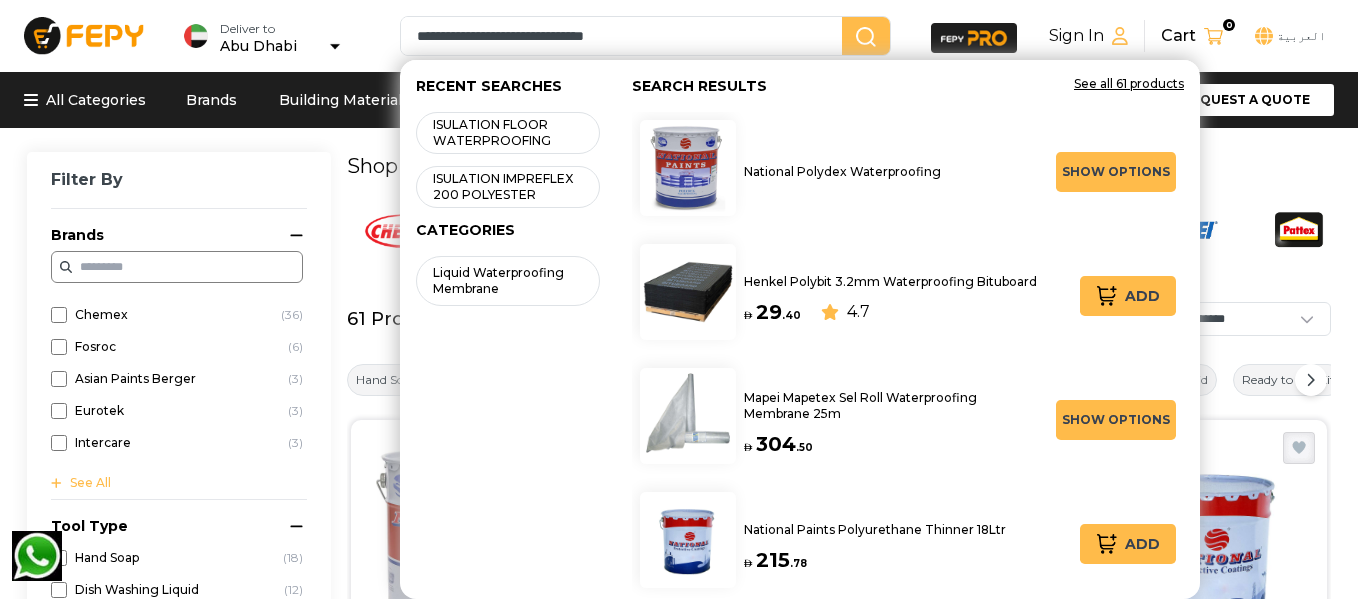 click on "**********" at bounding box center (679, 1436) 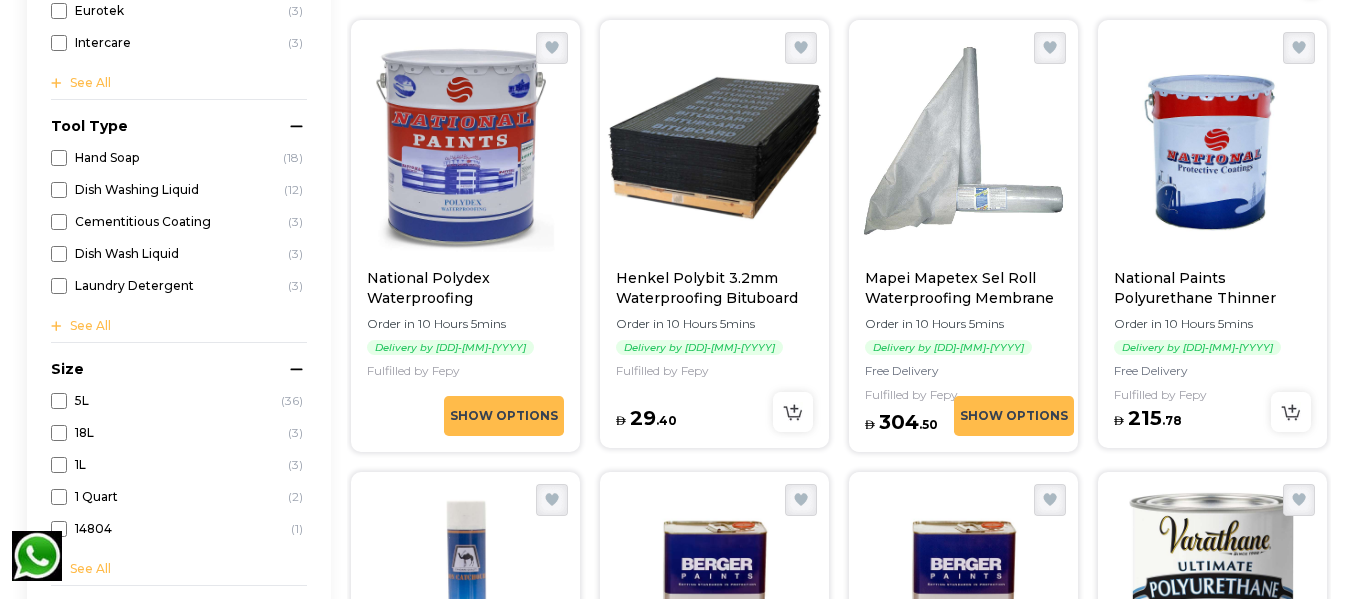 scroll, scrollTop: 500, scrollLeft: 0, axis: vertical 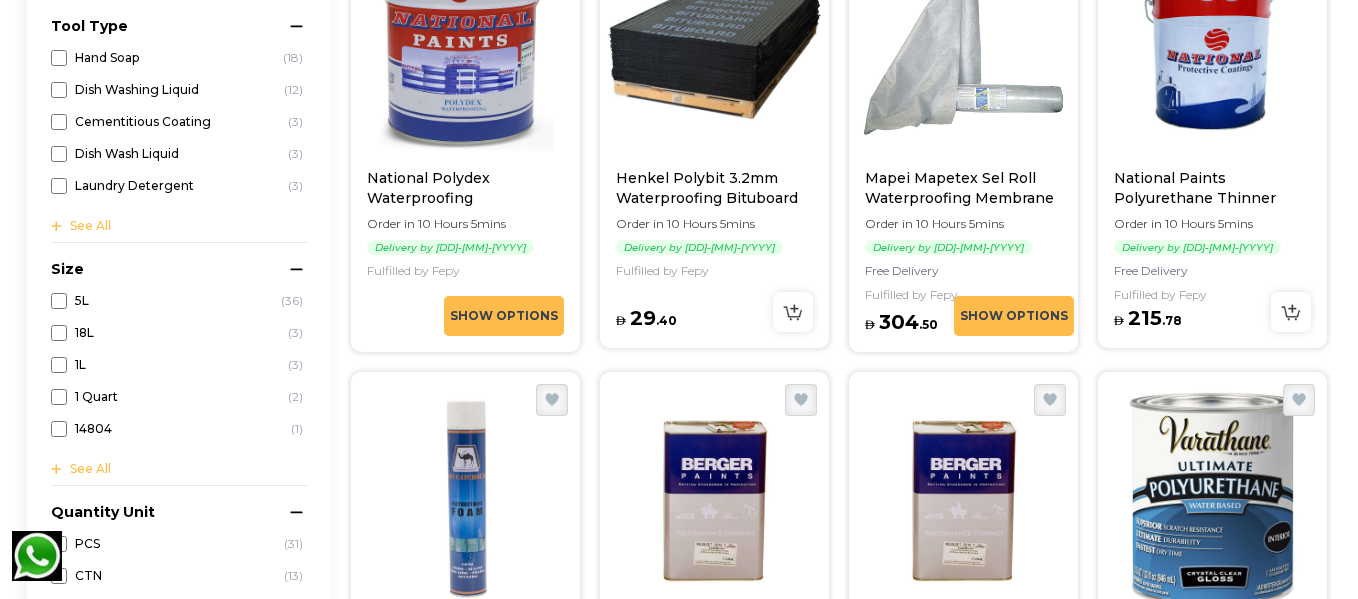 click on "Show Options" at bounding box center (504, 316) 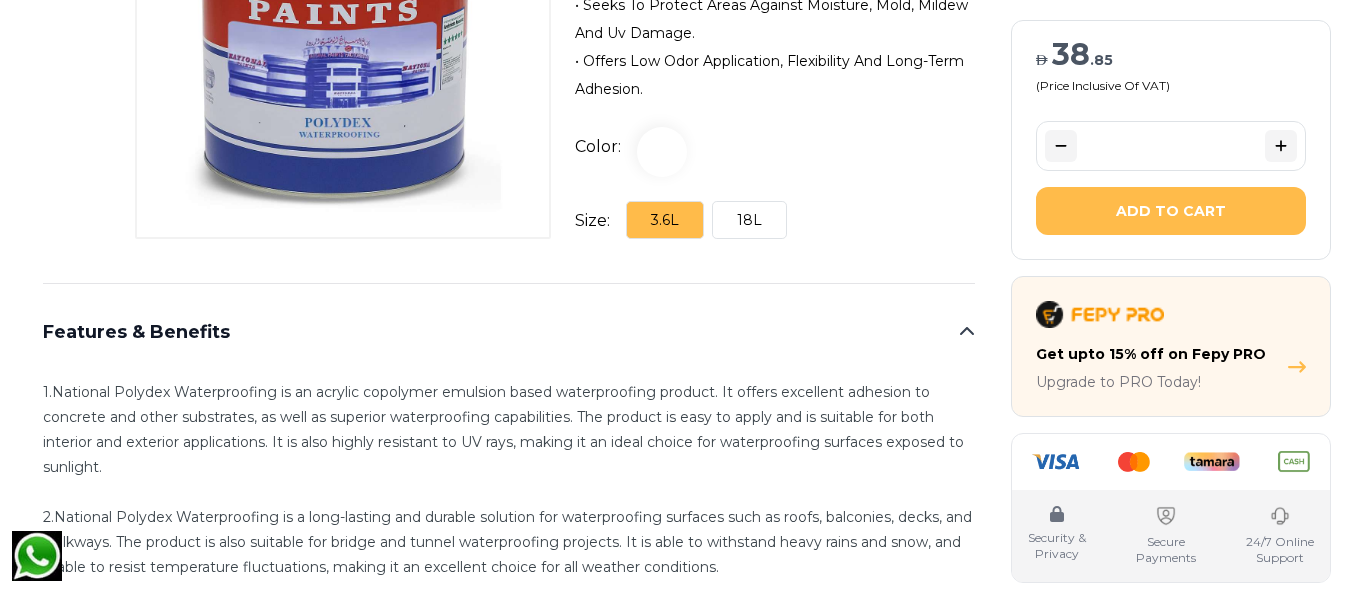 scroll, scrollTop: 1000, scrollLeft: 0, axis: vertical 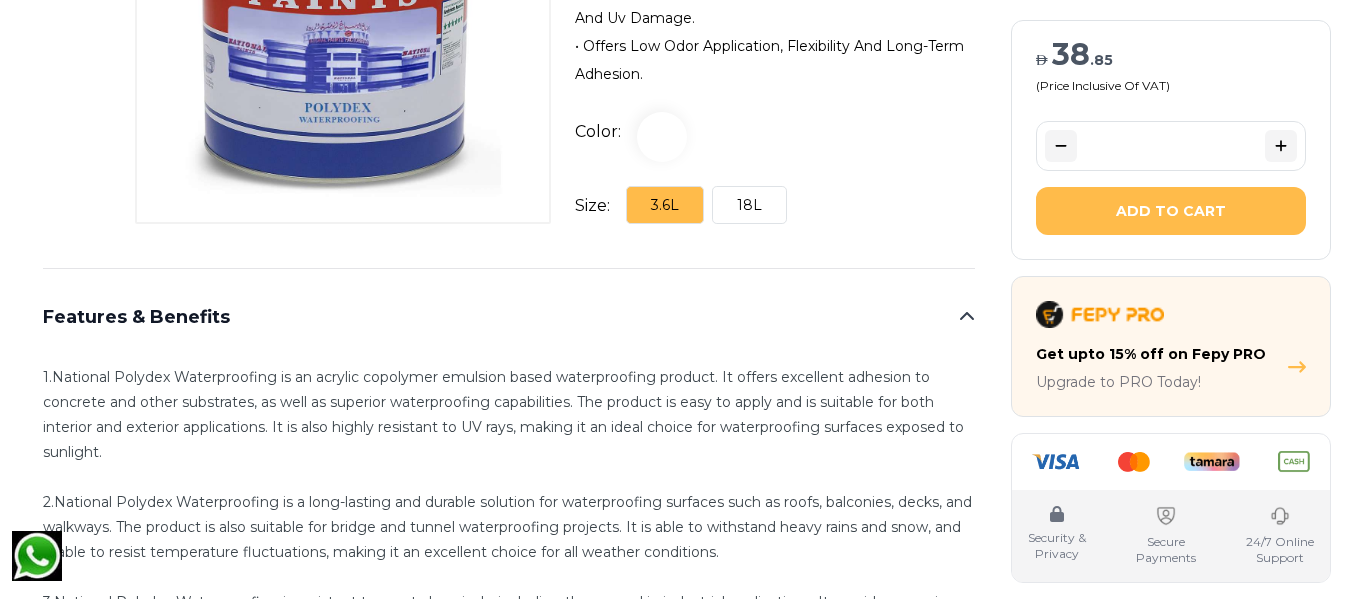 click on "18L" at bounding box center [749, 205] 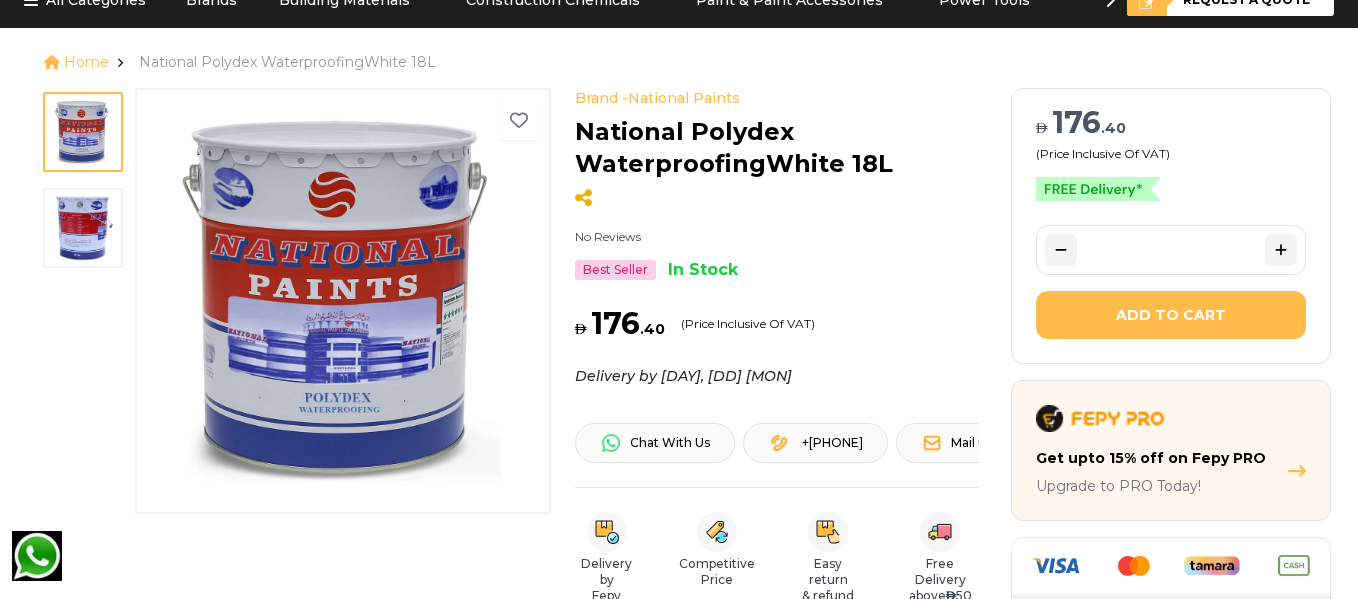 scroll, scrollTop: 0, scrollLeft: 0, axis: both 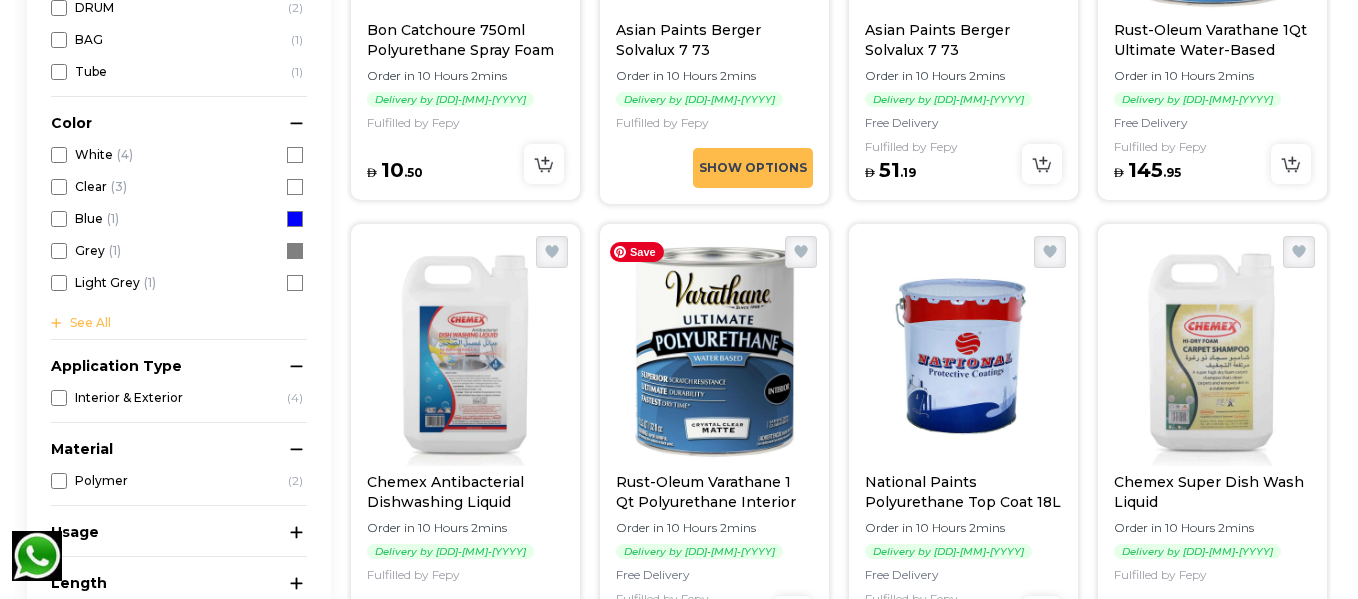 drag, startPoint x: 771, startPoint y: 363, endPoint x: 635, endPoint y: 352, distance: 136.44412 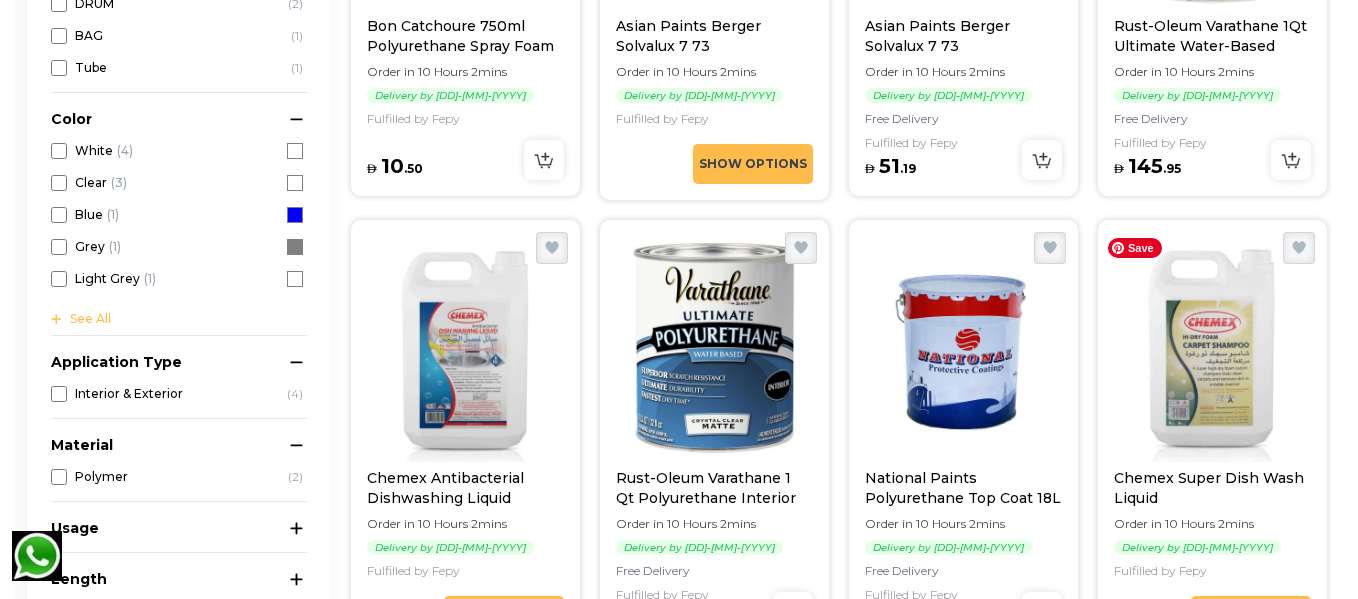 scroll, scrollTop: 900, scrollLeft: 0, axis: vertical 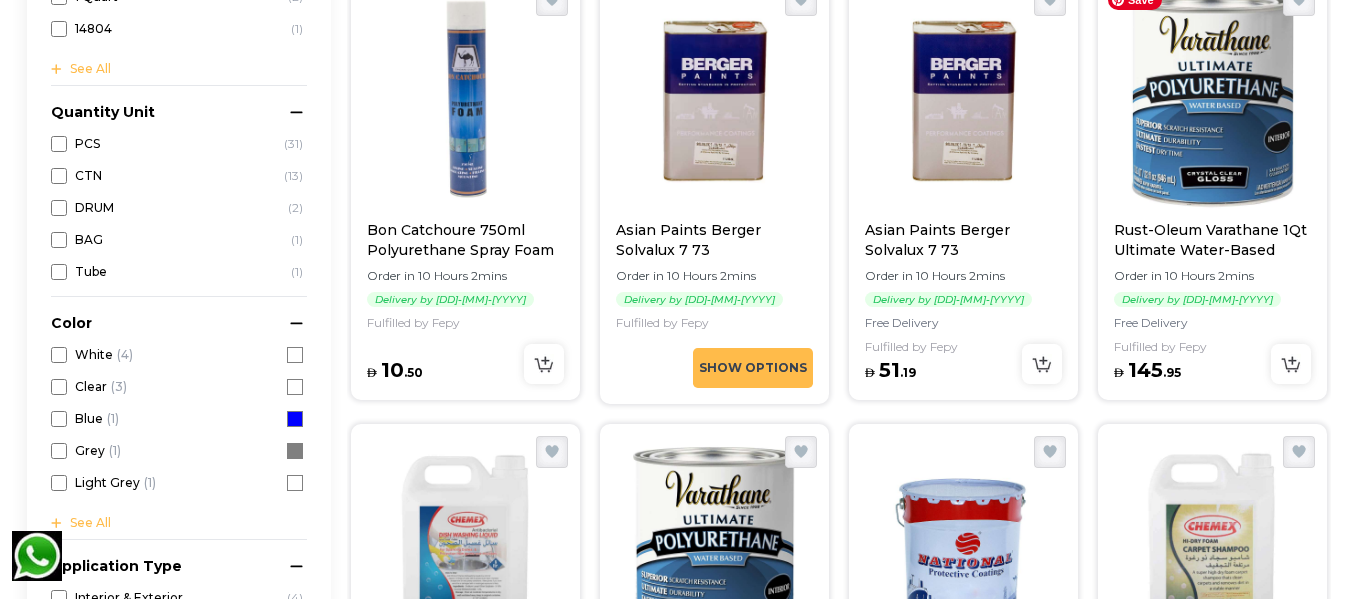 click at bounding box center [1212, 100] 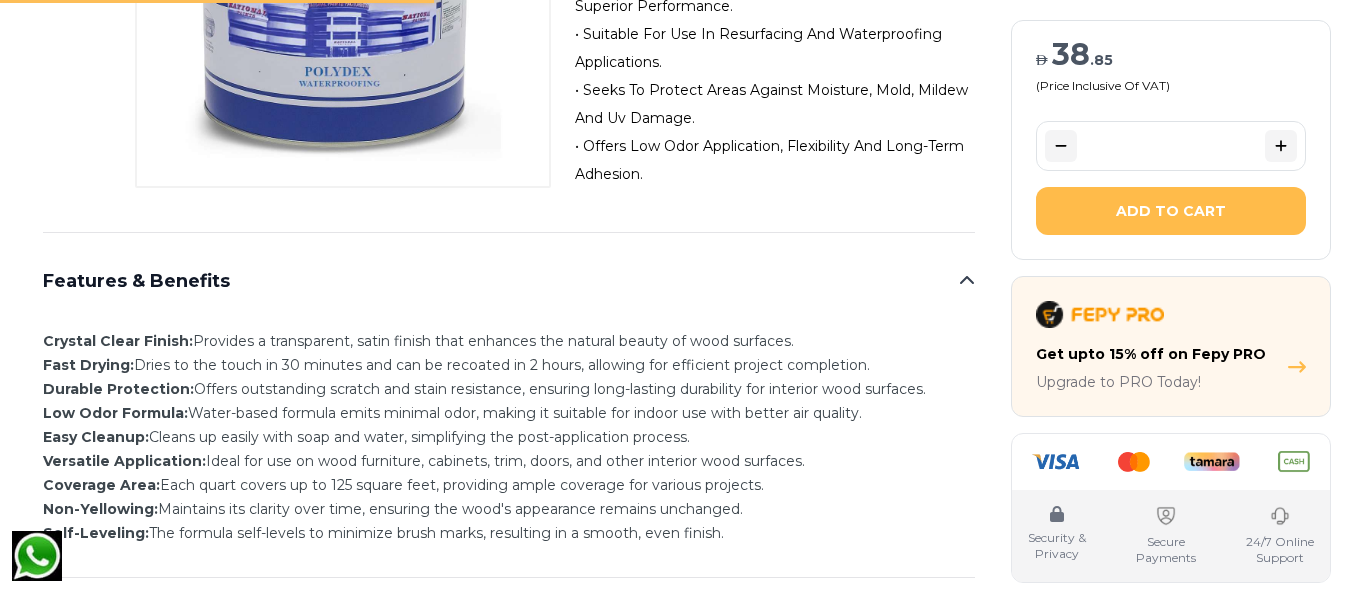 scroll, scrollTop: 0, scrollLeft: 0, axis: both 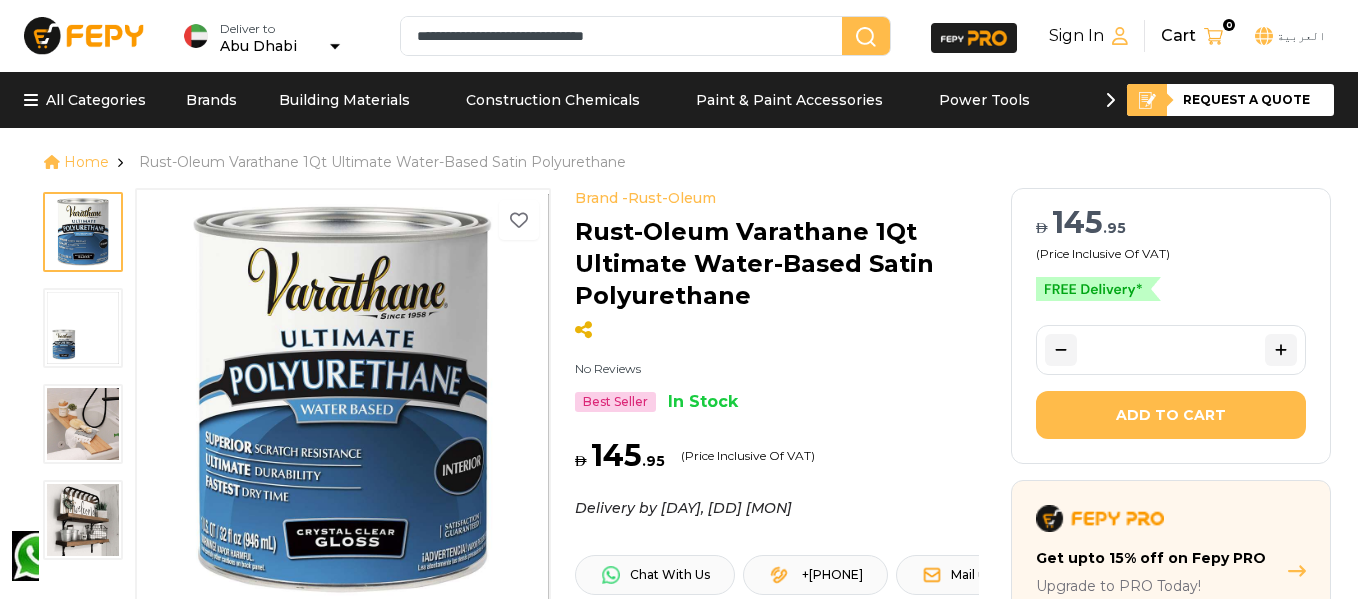 click at bounding box center [83, 328] 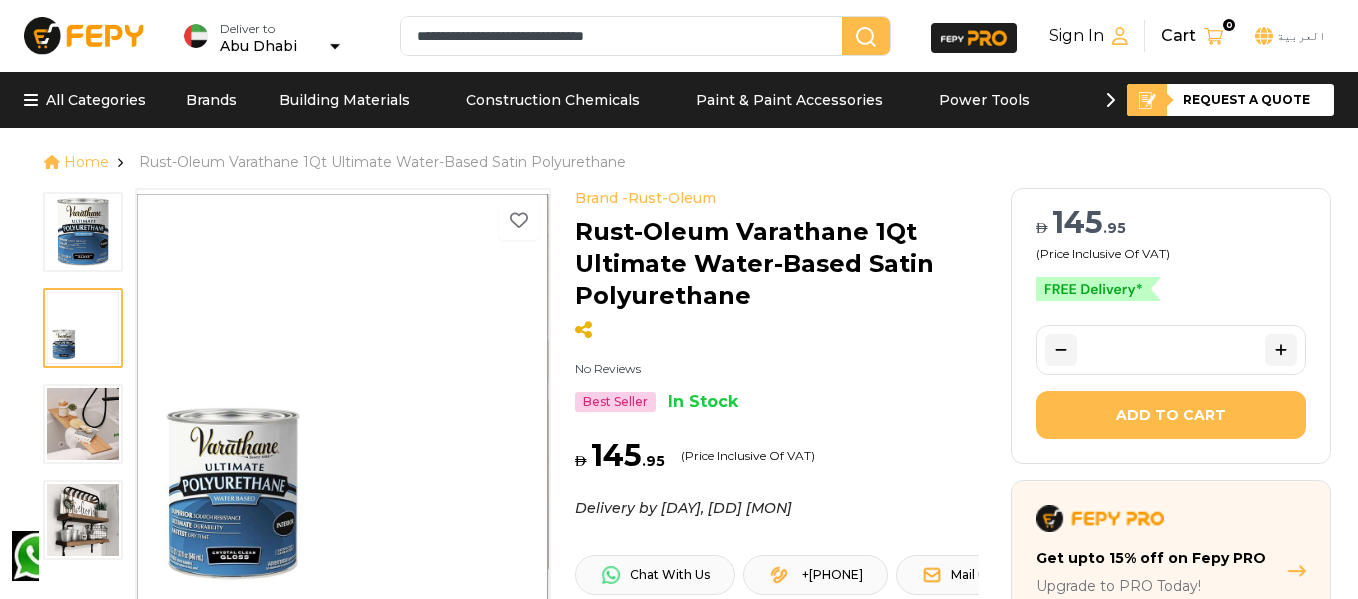 click at bounding box center (83, 424) 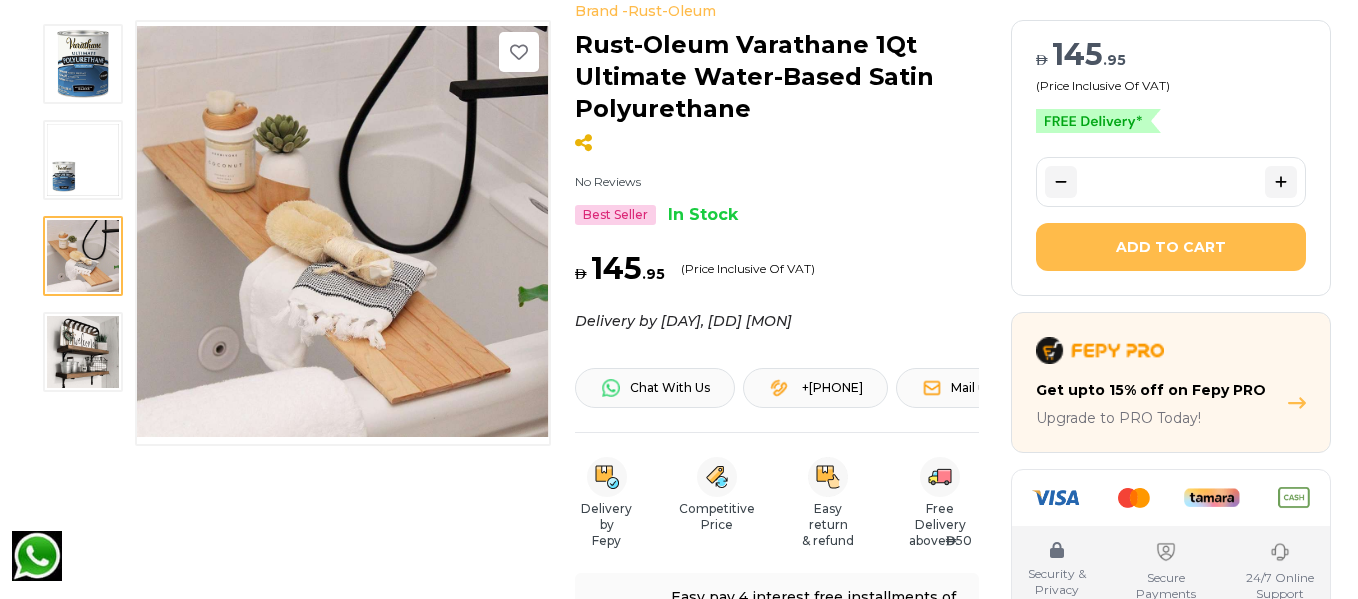 scroll, scrollTop: 200, scrollLeft: 0, axis: vertical 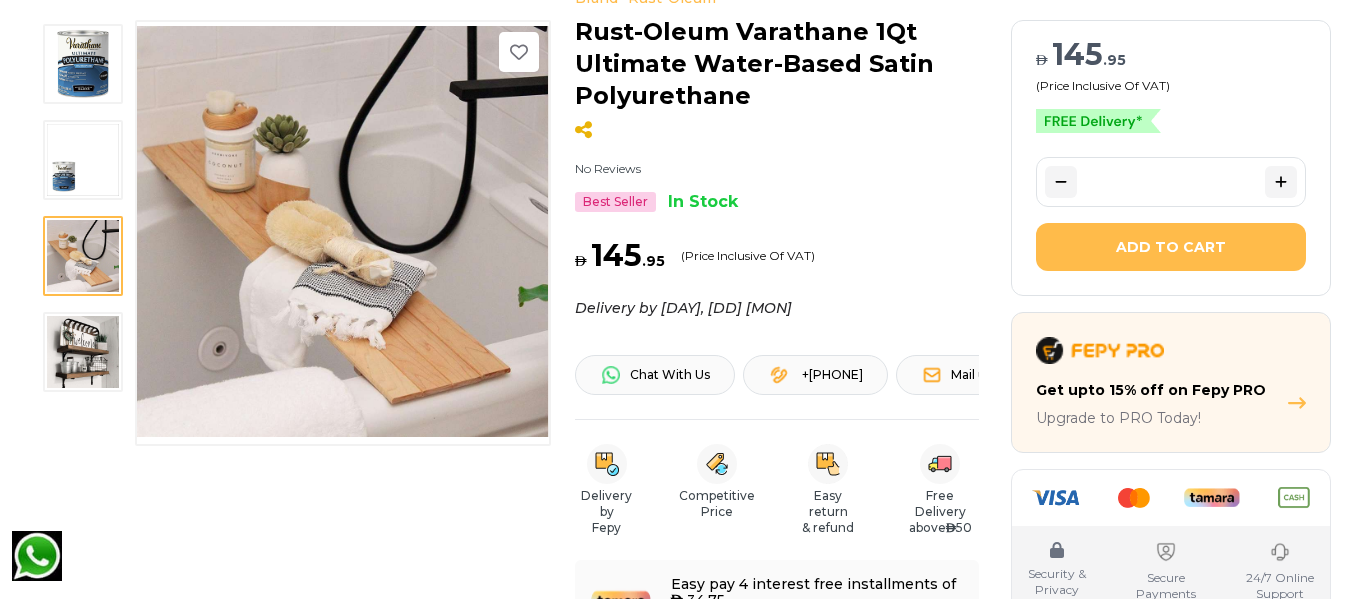 click at bounding box center (83, 352) 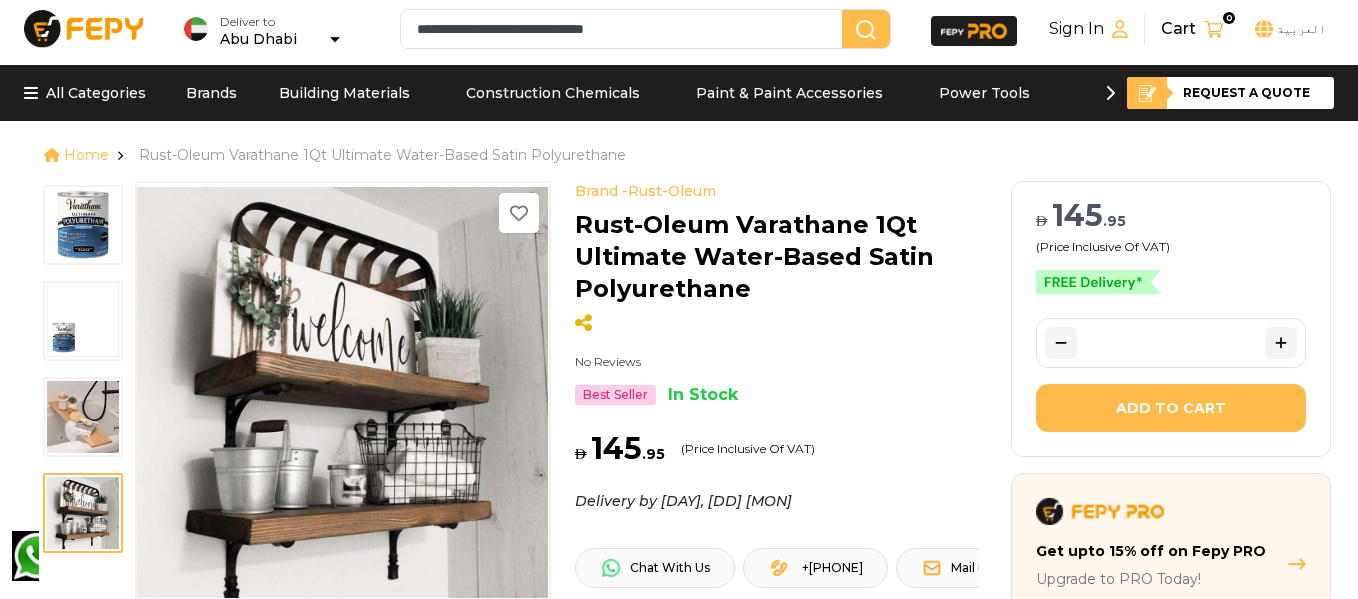 scroll, scrollTop: 0, scrollLeft: 0, axis: both 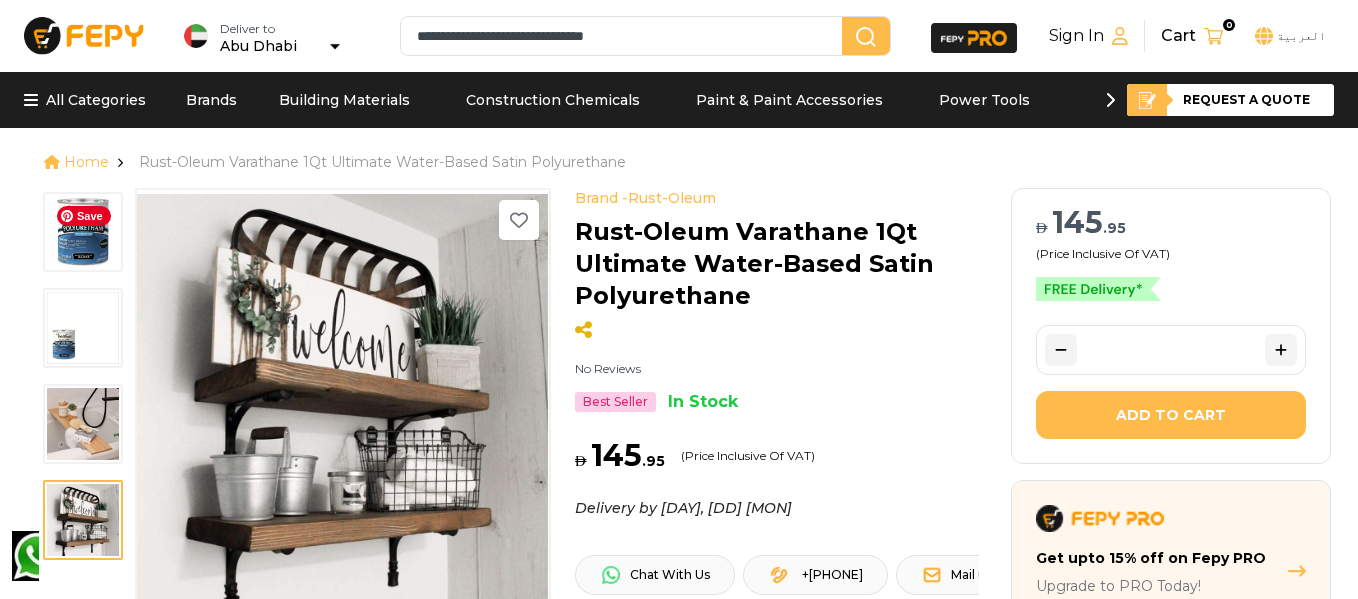 click at bounding box center [83, 232] 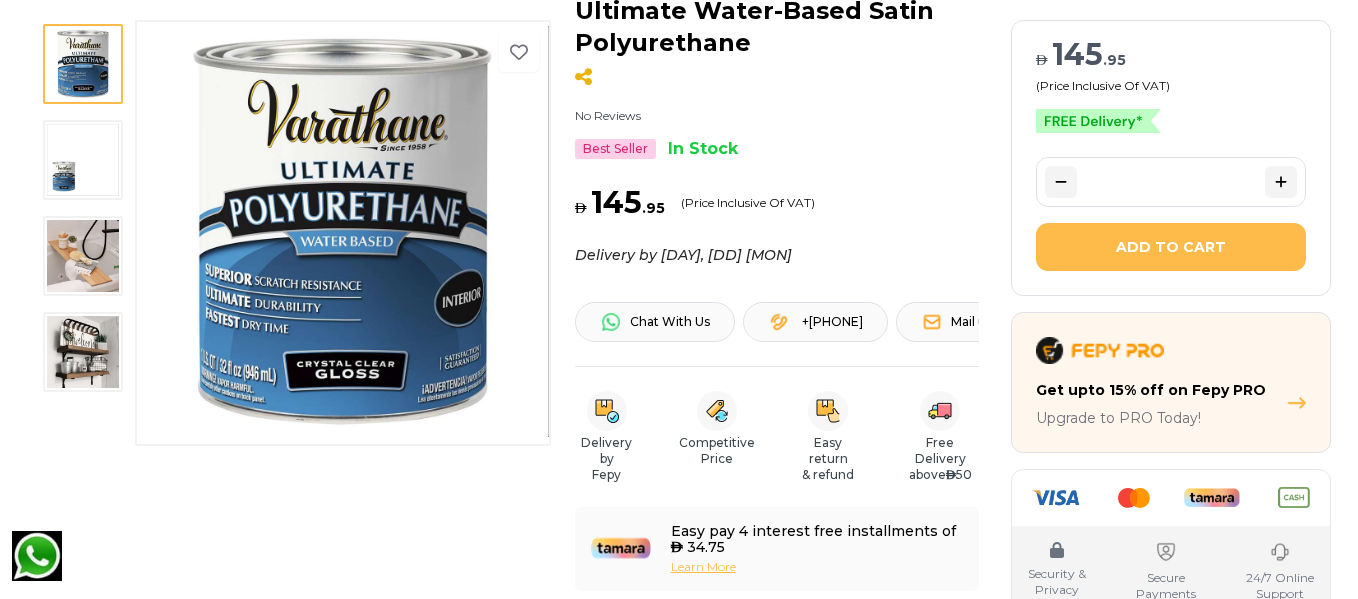 scroll, scrollTop: 300, scrollLeft: 0, axis: vertical 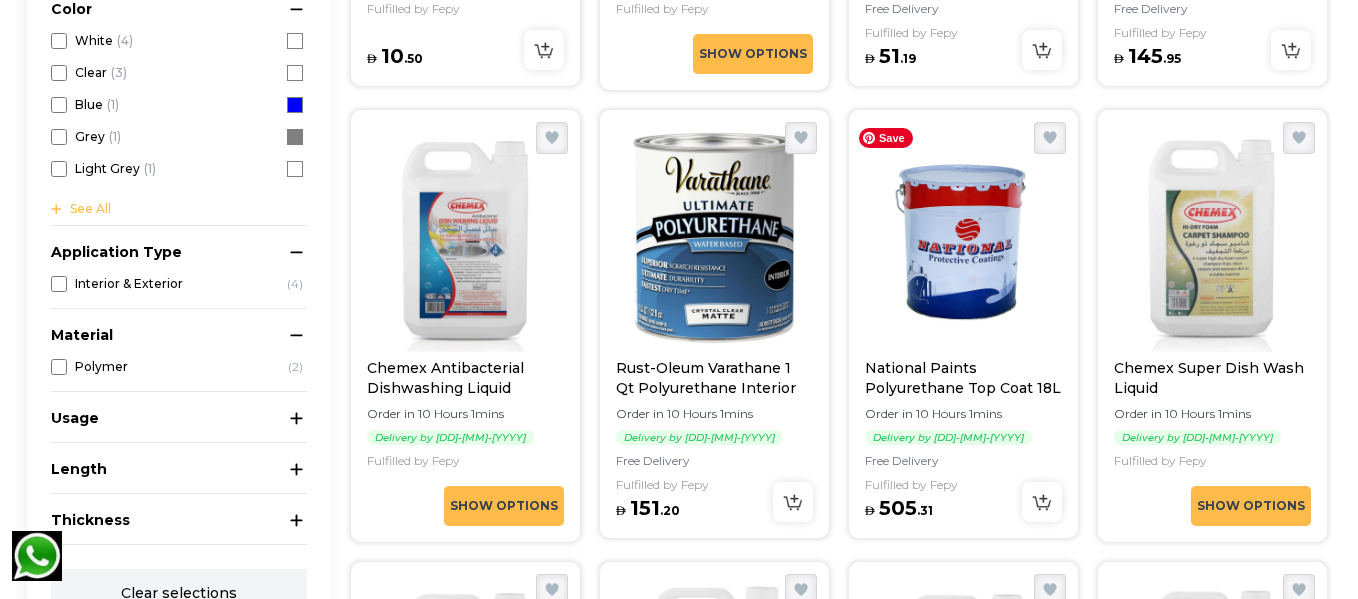 click at bounding box center [963, 238] 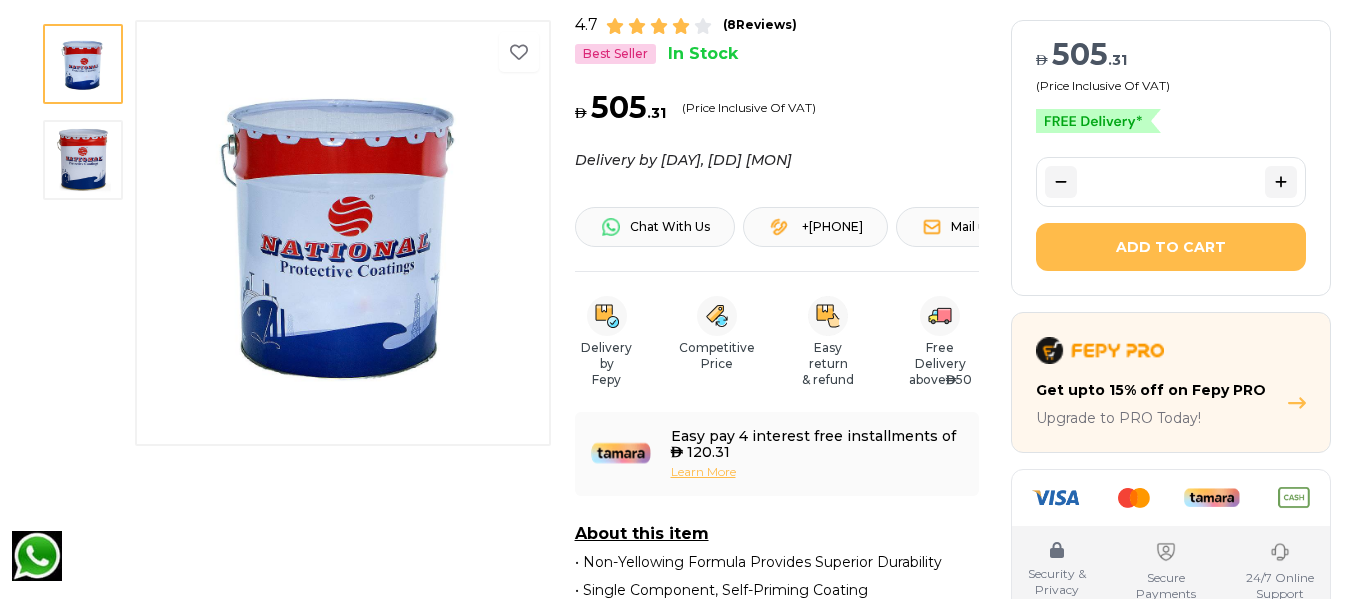 scroll, scrollTop: 200, scrollLeft: 0, axis: vertical 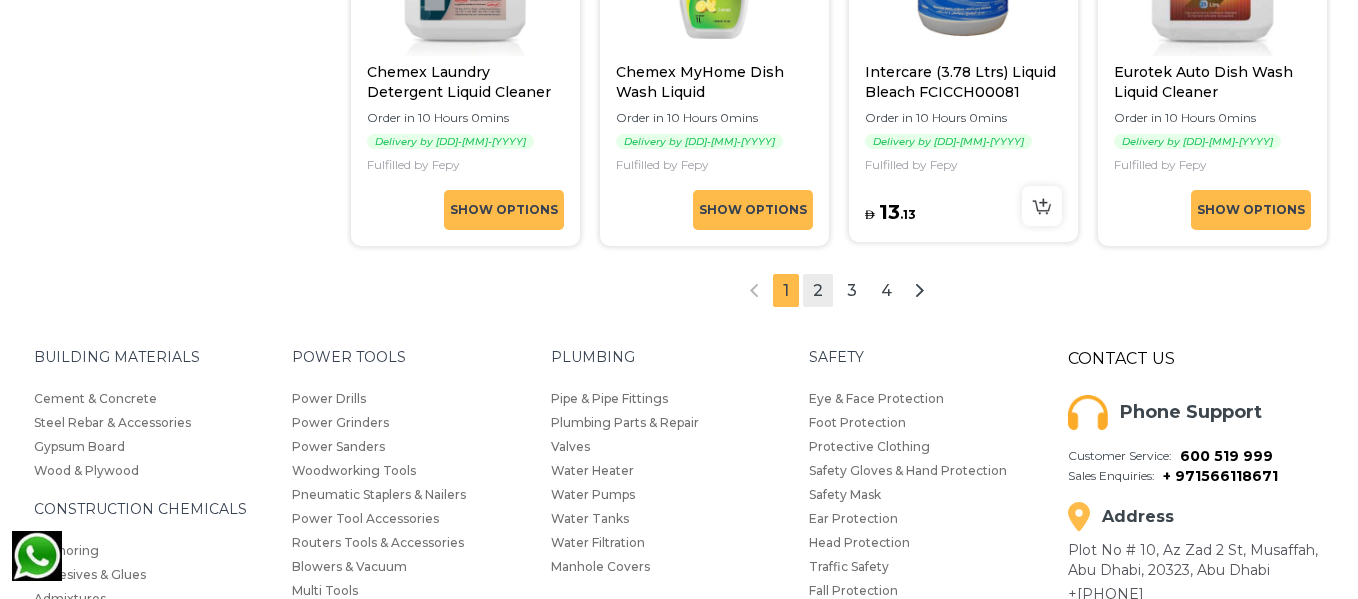 click on "2" at bounding box center (818, 290) 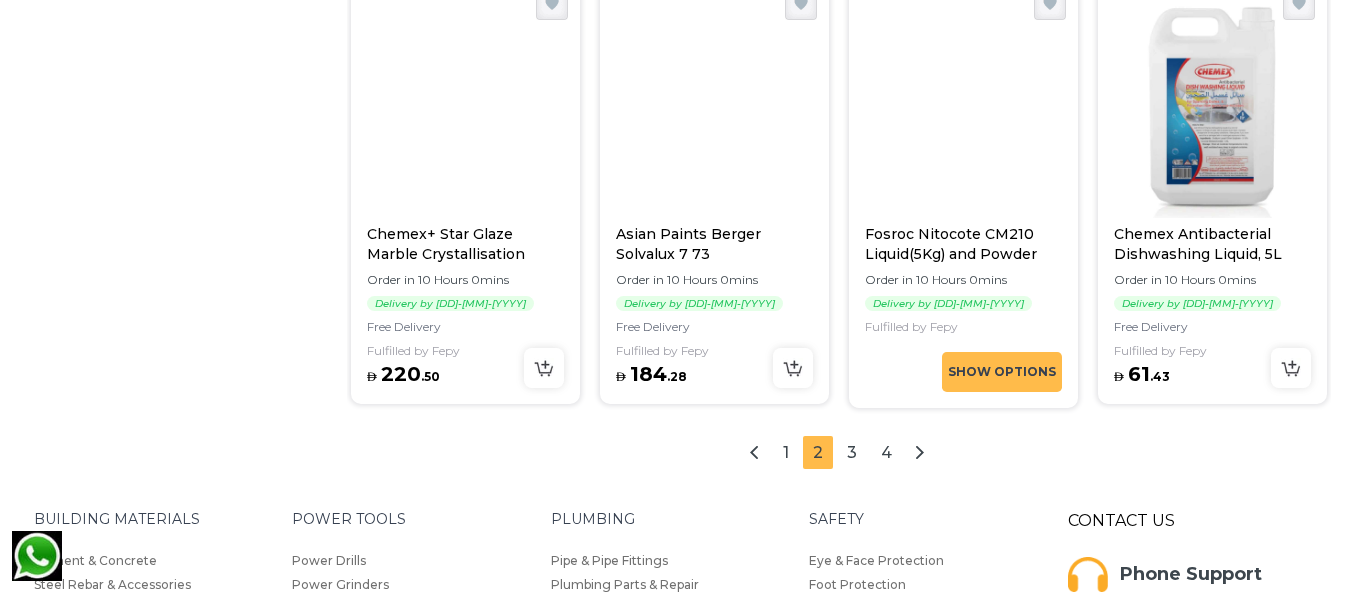 scroll, scrollTop: 2352, scrollLeft: 0, axis: vertical 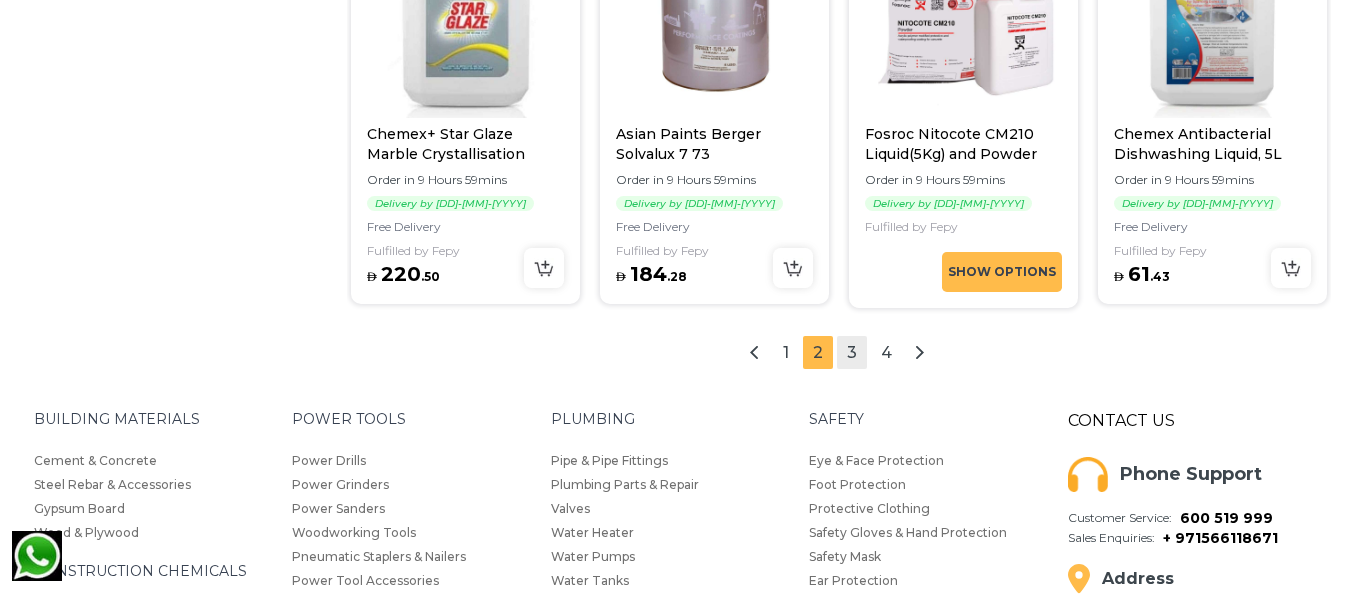 click on "3" at bounding box center (852, 352) 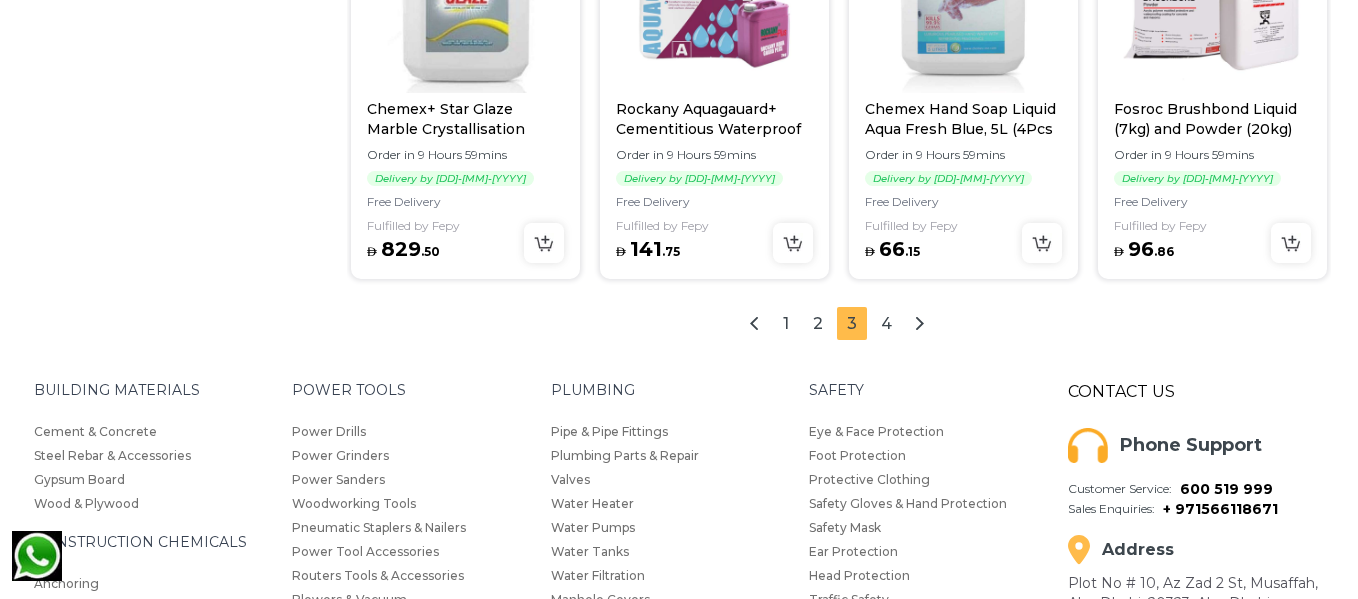 scroll, scrollTop: 2452, scrollLeft: 0, axis: vertical 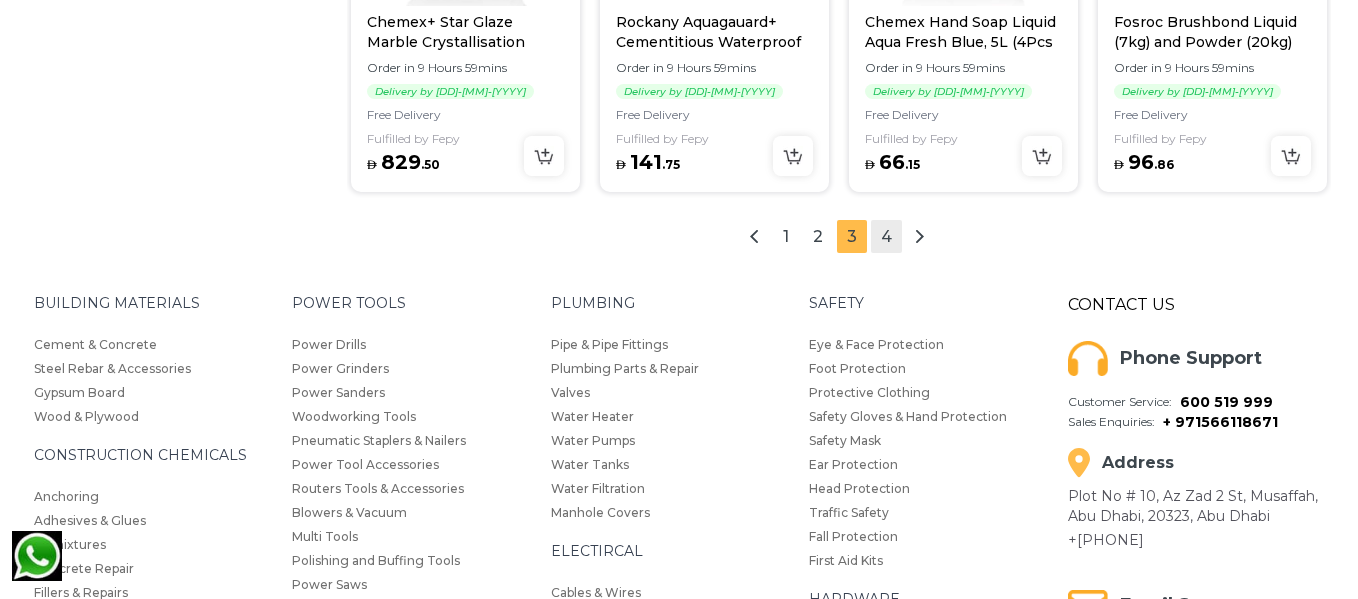click on "4" at bounding box center (886, 236) 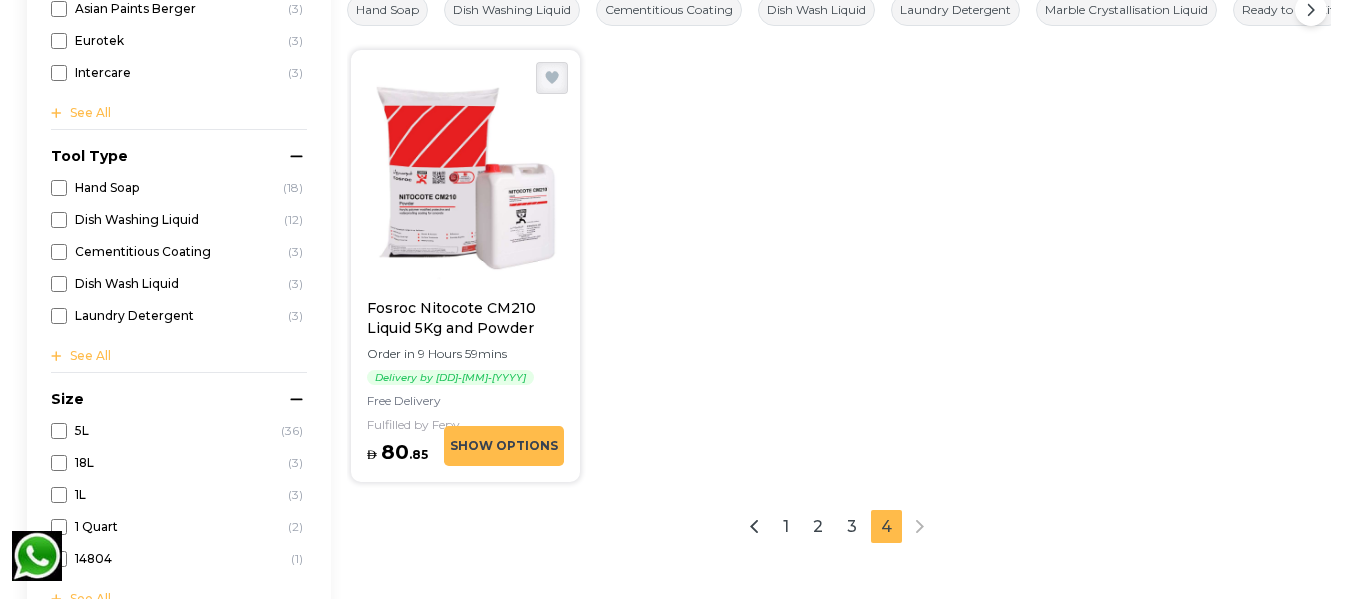 scroll, scrollTop: 152, scrollLeft: 0, axis: vertical 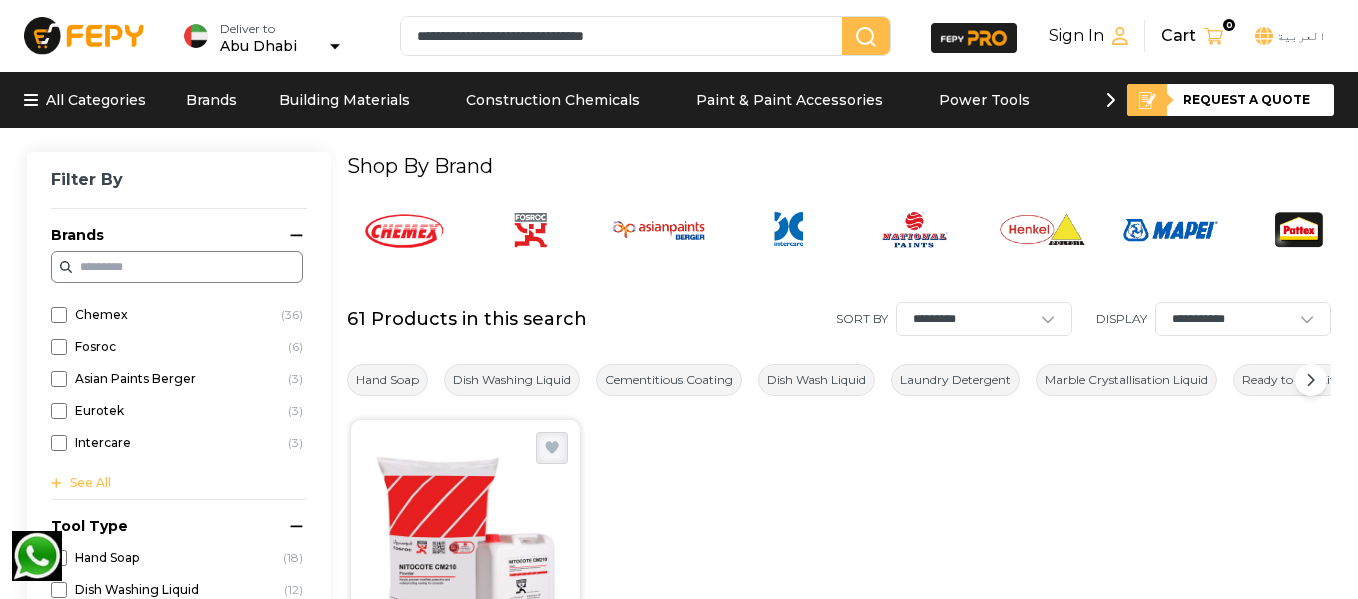 click on "**********" at bounding box center [625, 36] 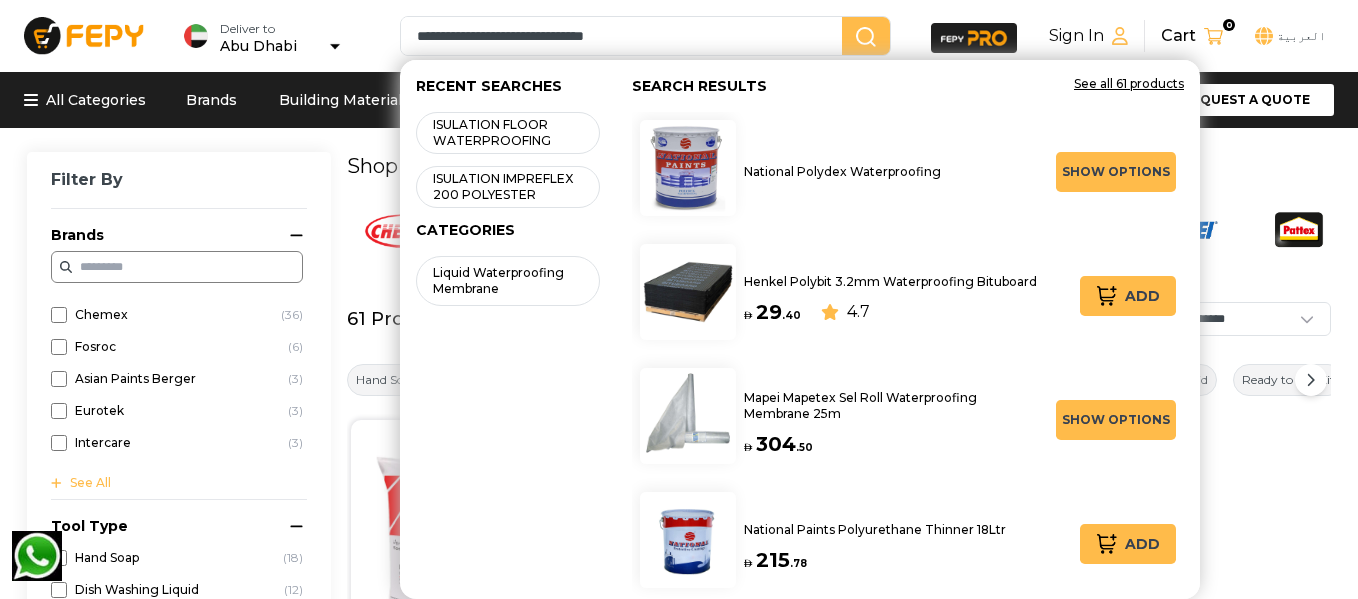 click on "**********" at bounding box center [625, 36] 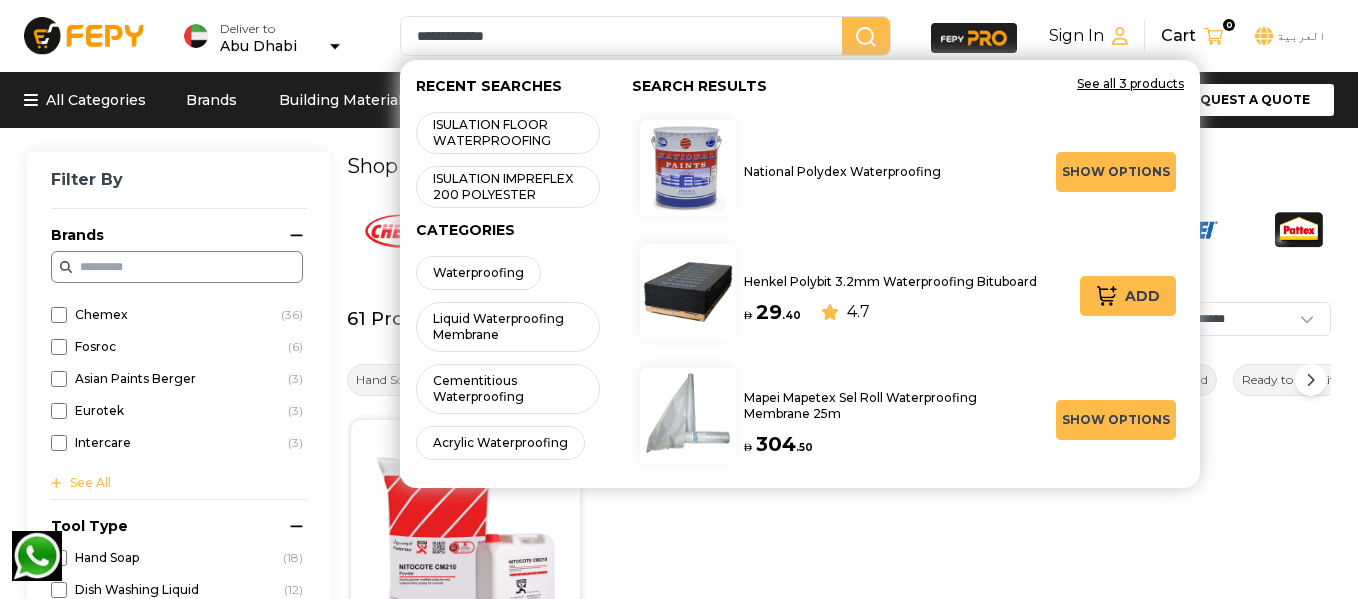 click on "**********" at bounding box center [625, 36] 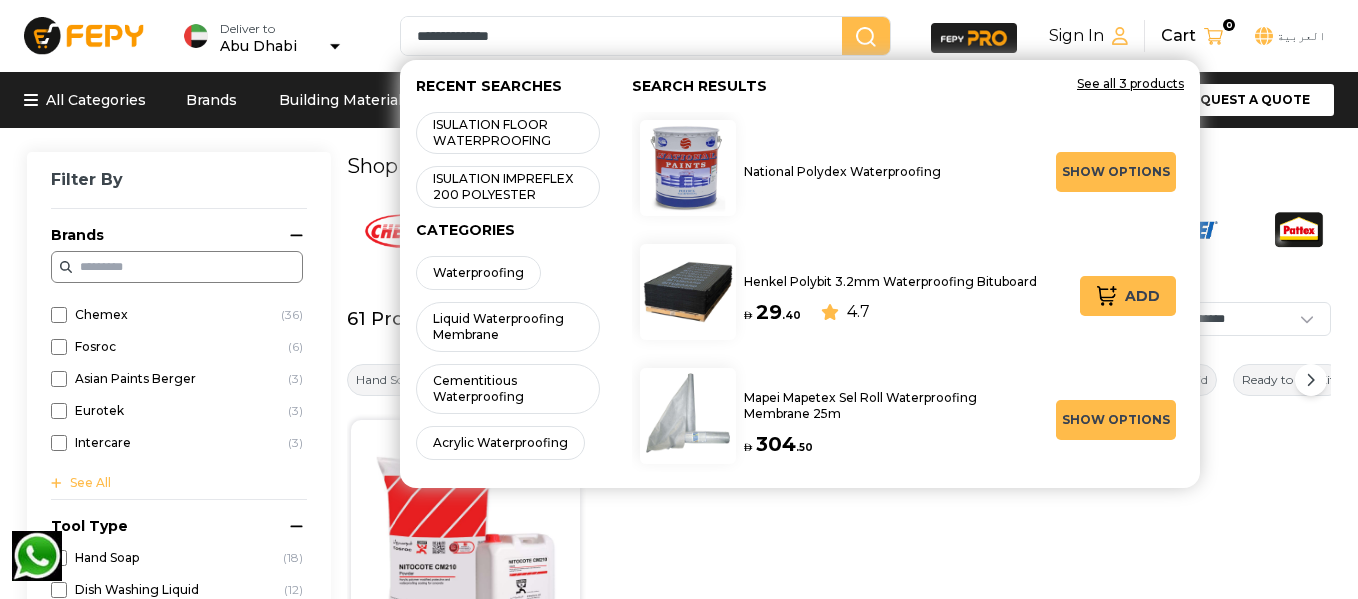 click on "**********" at bounding box center (625, 36) 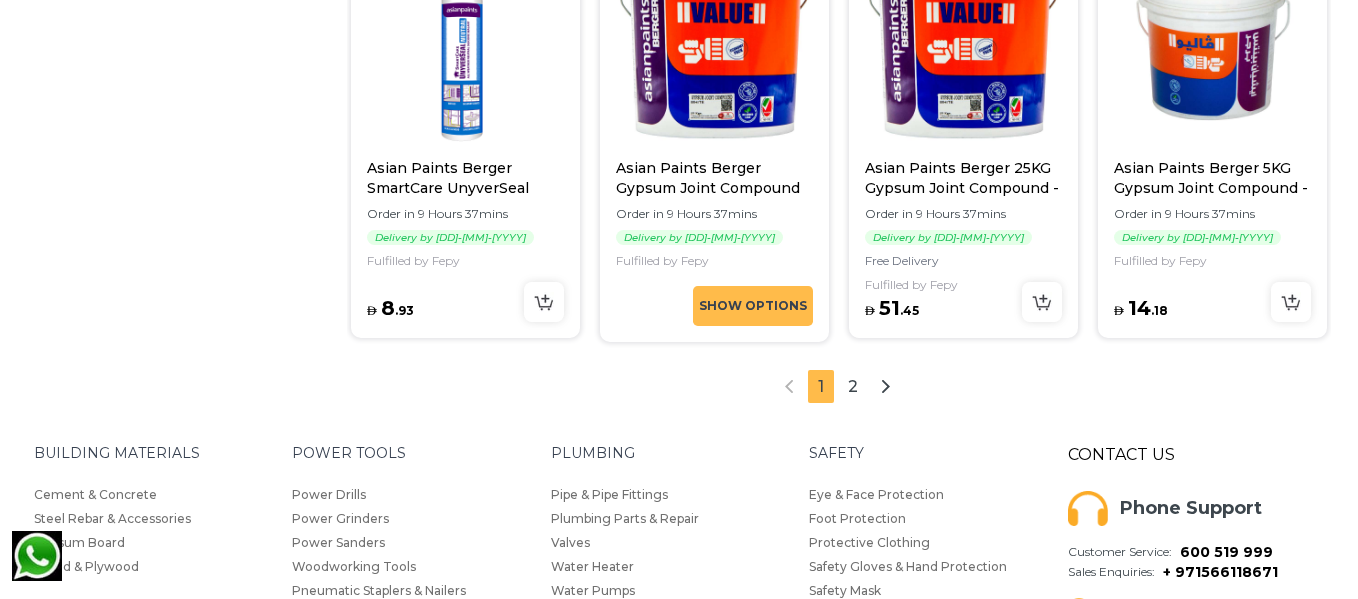 scroll, scrollTop: 2300, scrollLeft: 0, axis: vertical 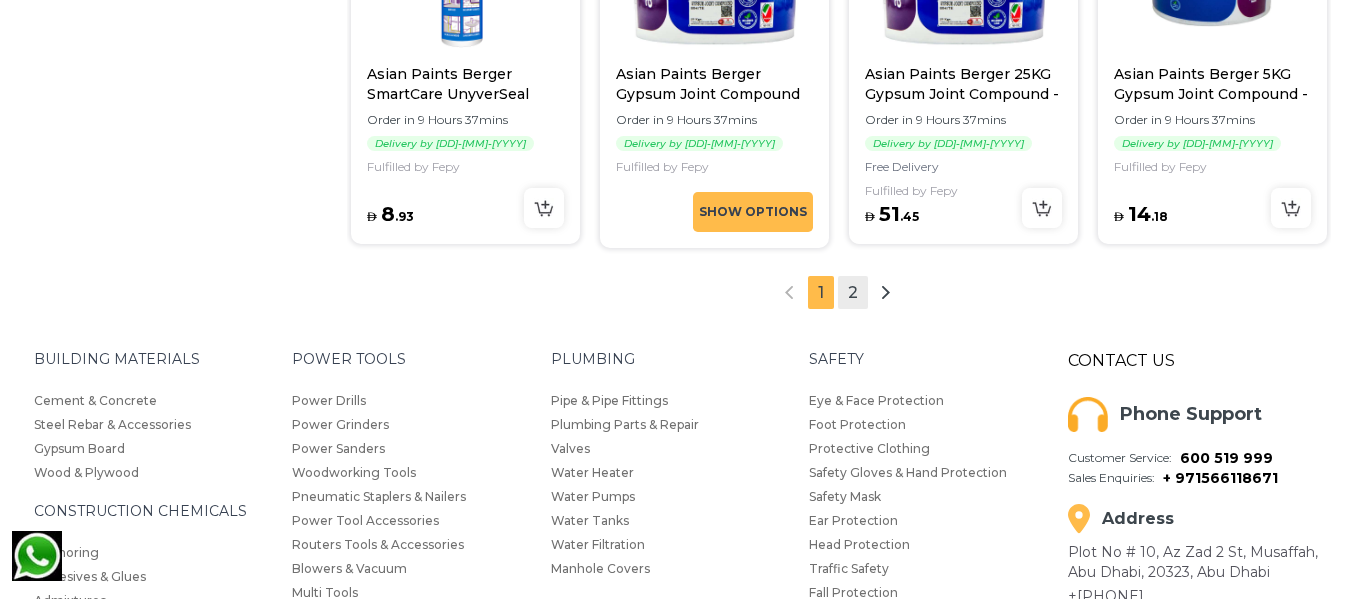 click on "2" at bounding box center [853, 292] 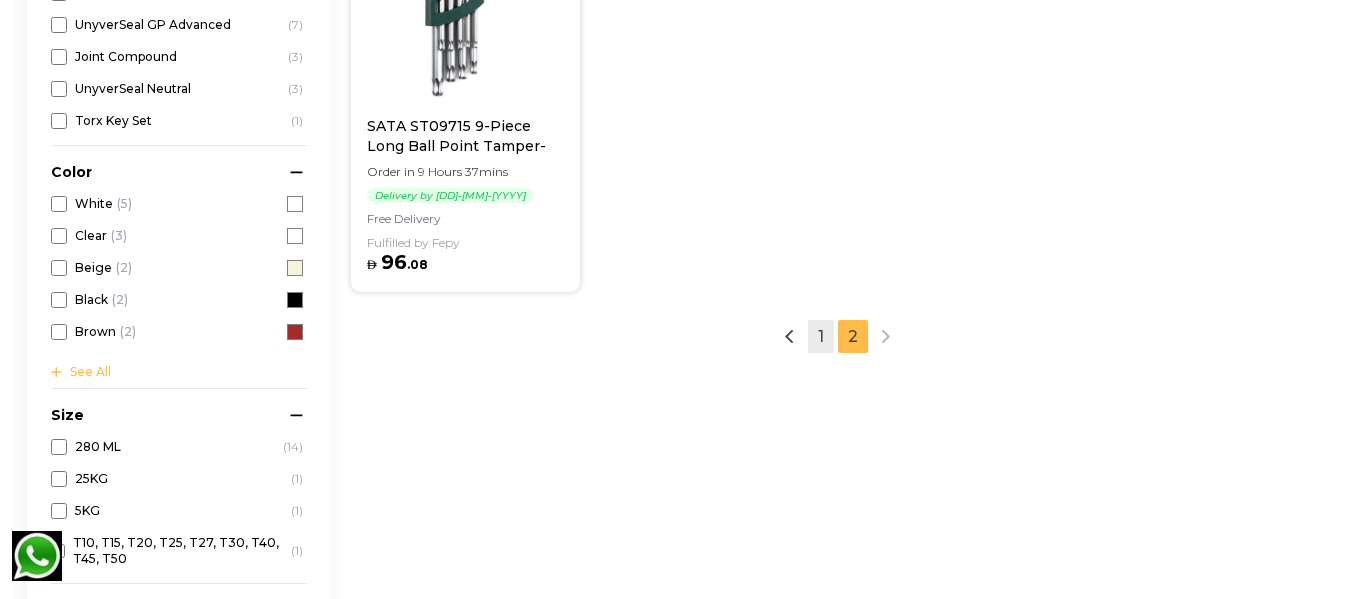click on "1" at bounding box center [821, 336] 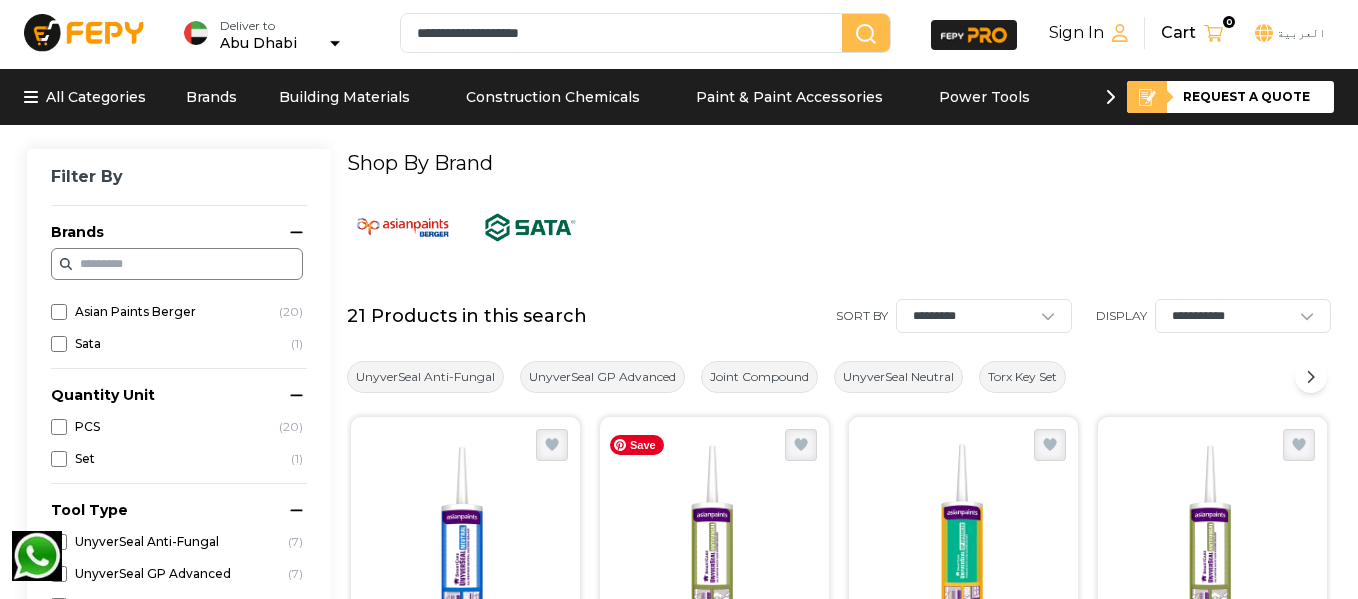 scroll, scrollTop: 0, scrollLeft: 0, axis: both 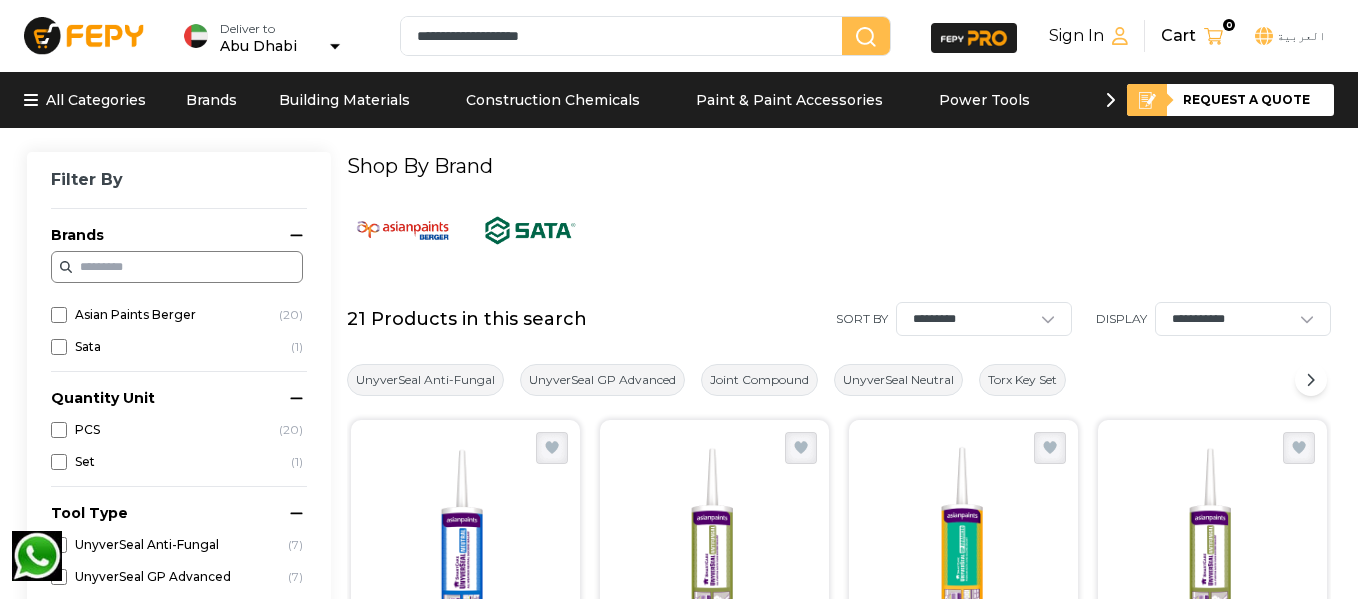 click on "**********" at bounding box center (625, 36) 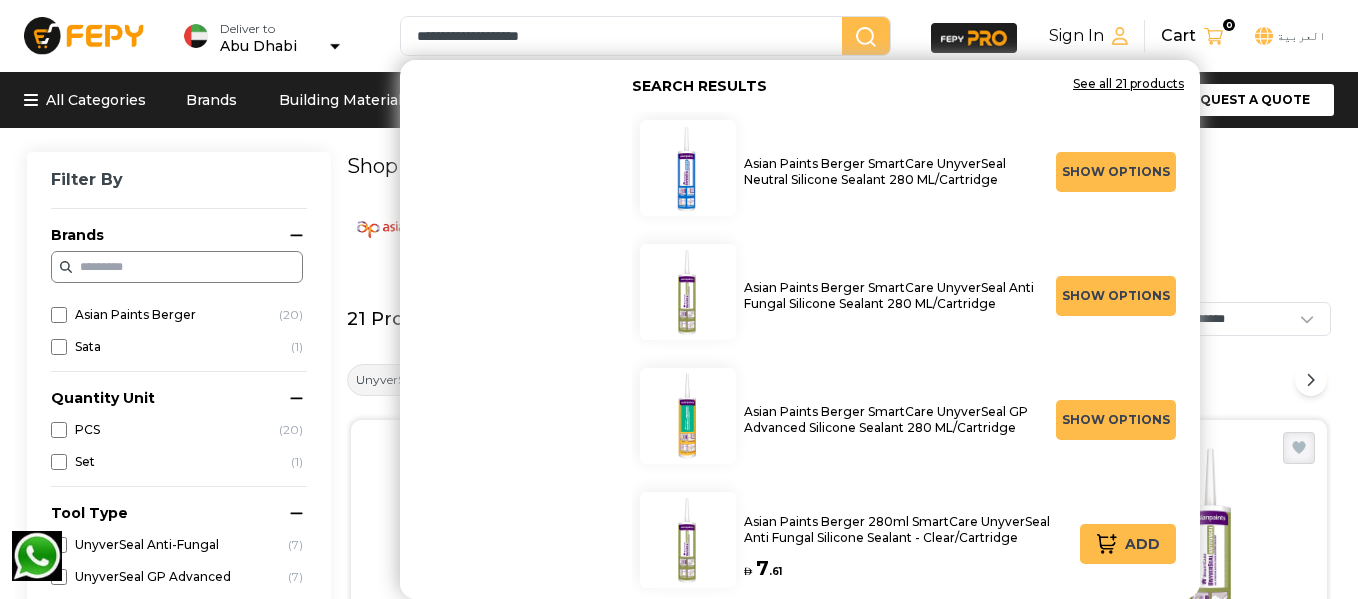 click on "**********" at bounding box center (625, 36) 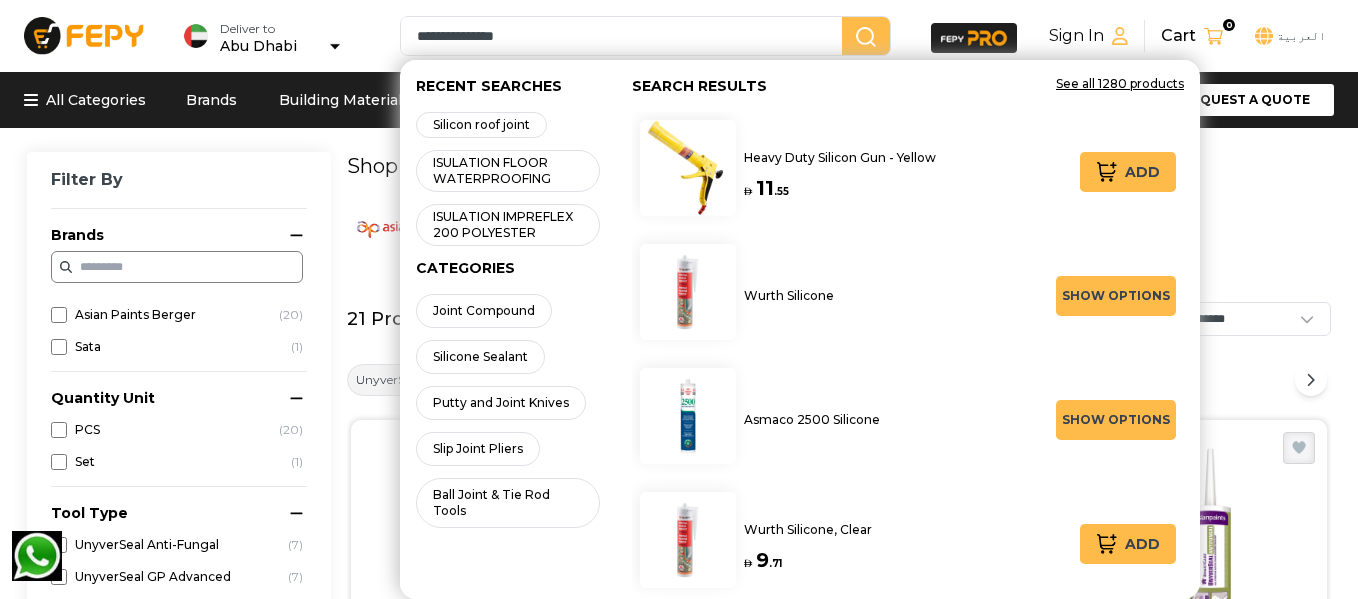 click on "**********" at bounding box center [625, 36] 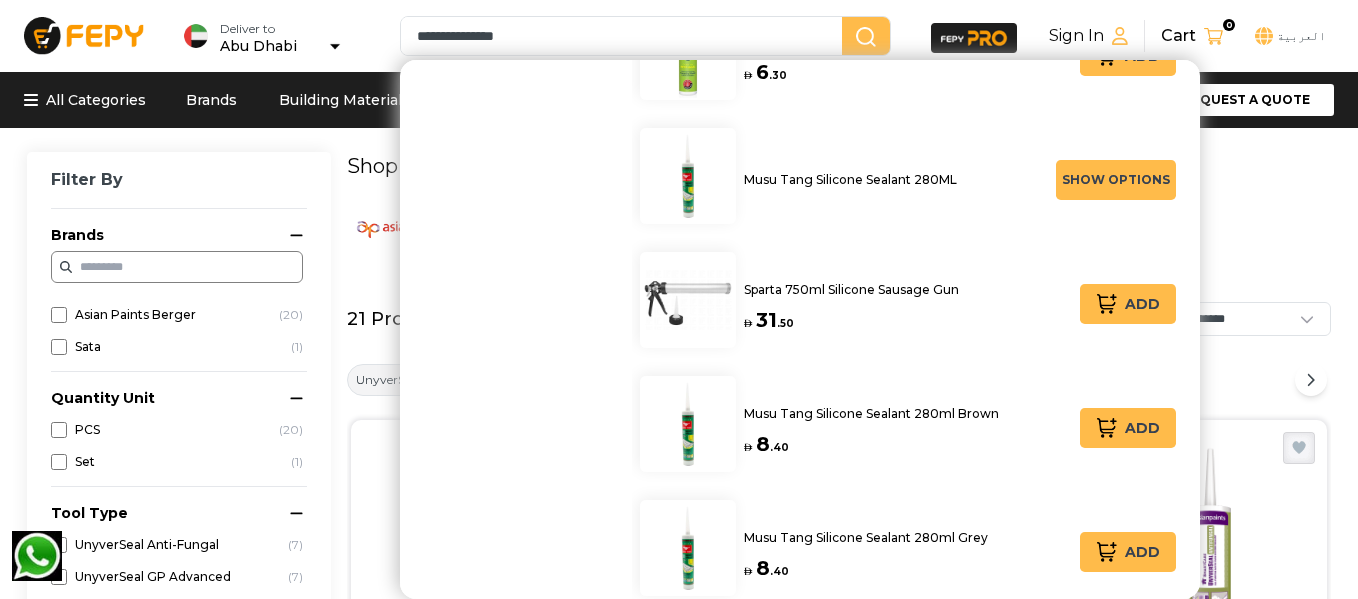 scroll, scrollTop: 1377, scrollLeft: 0, axis: vertical 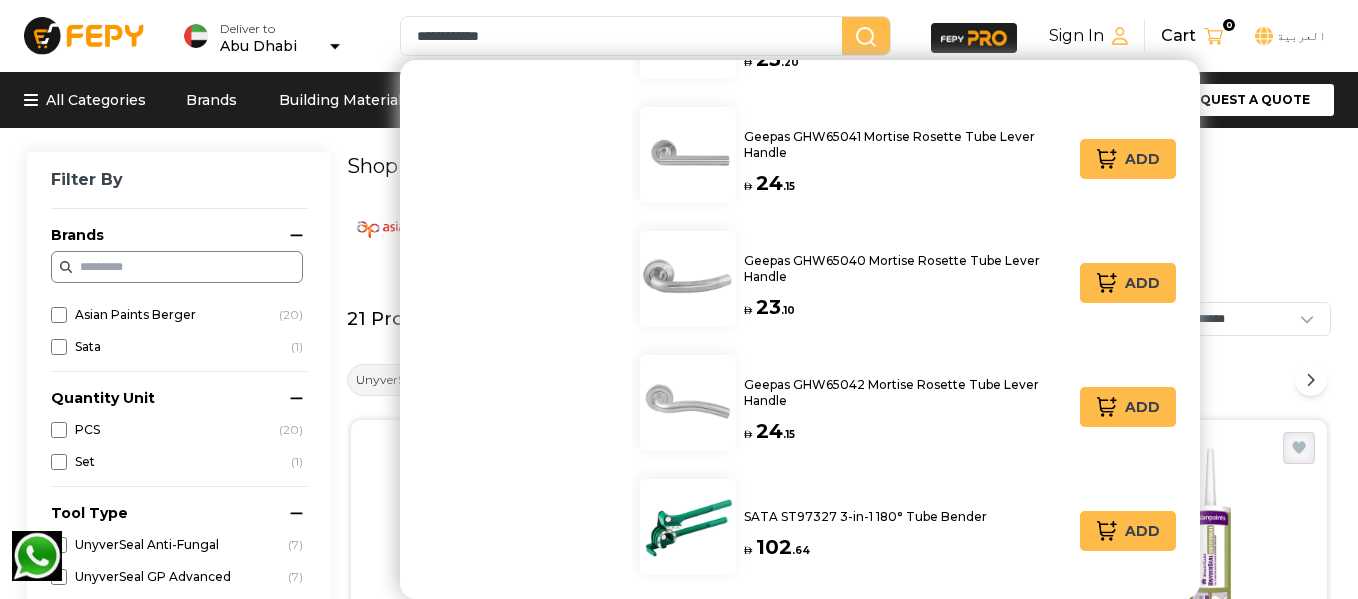 type on "**********" 